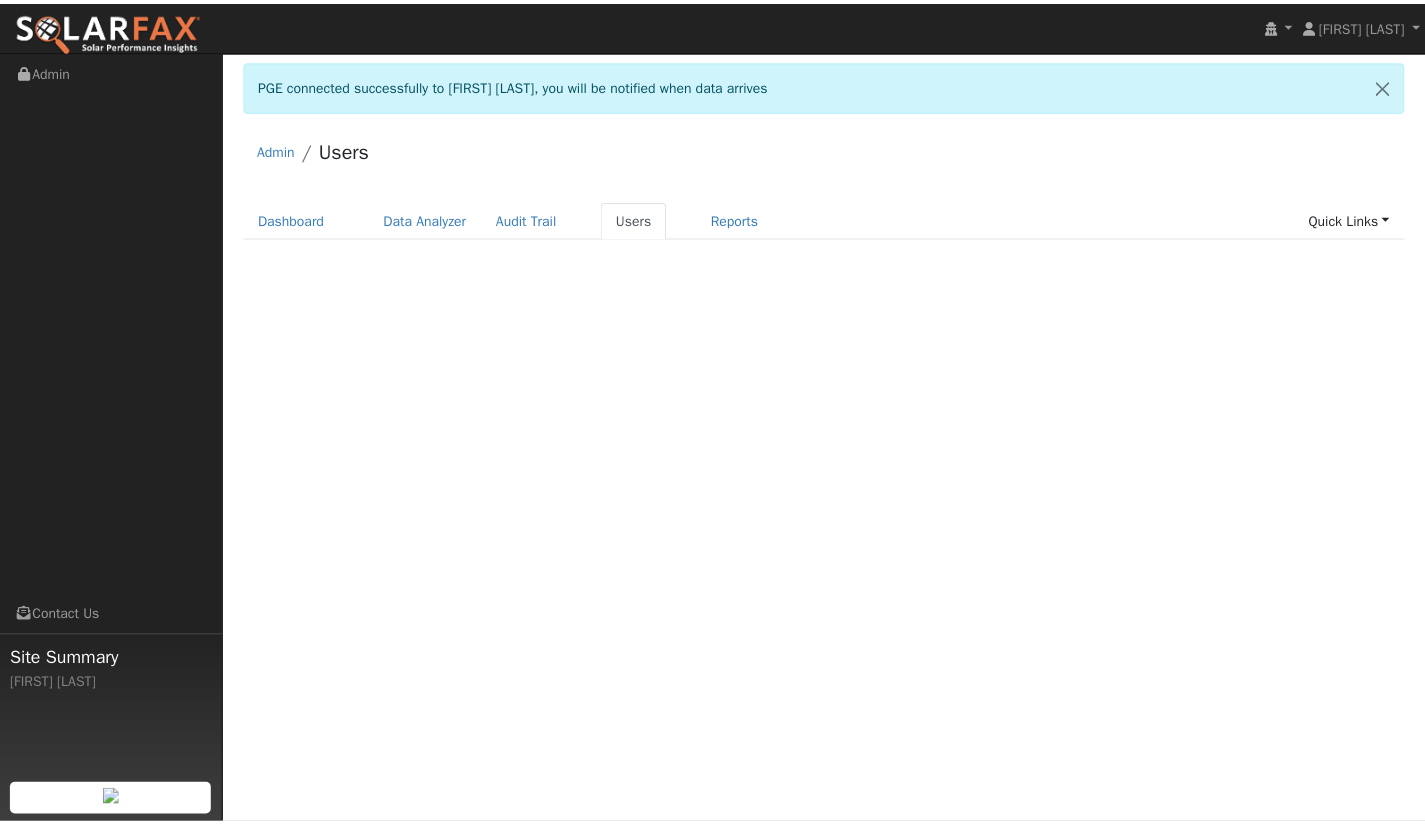 scroll, scrollTop: 0, scrollLeft: 0, axis: both 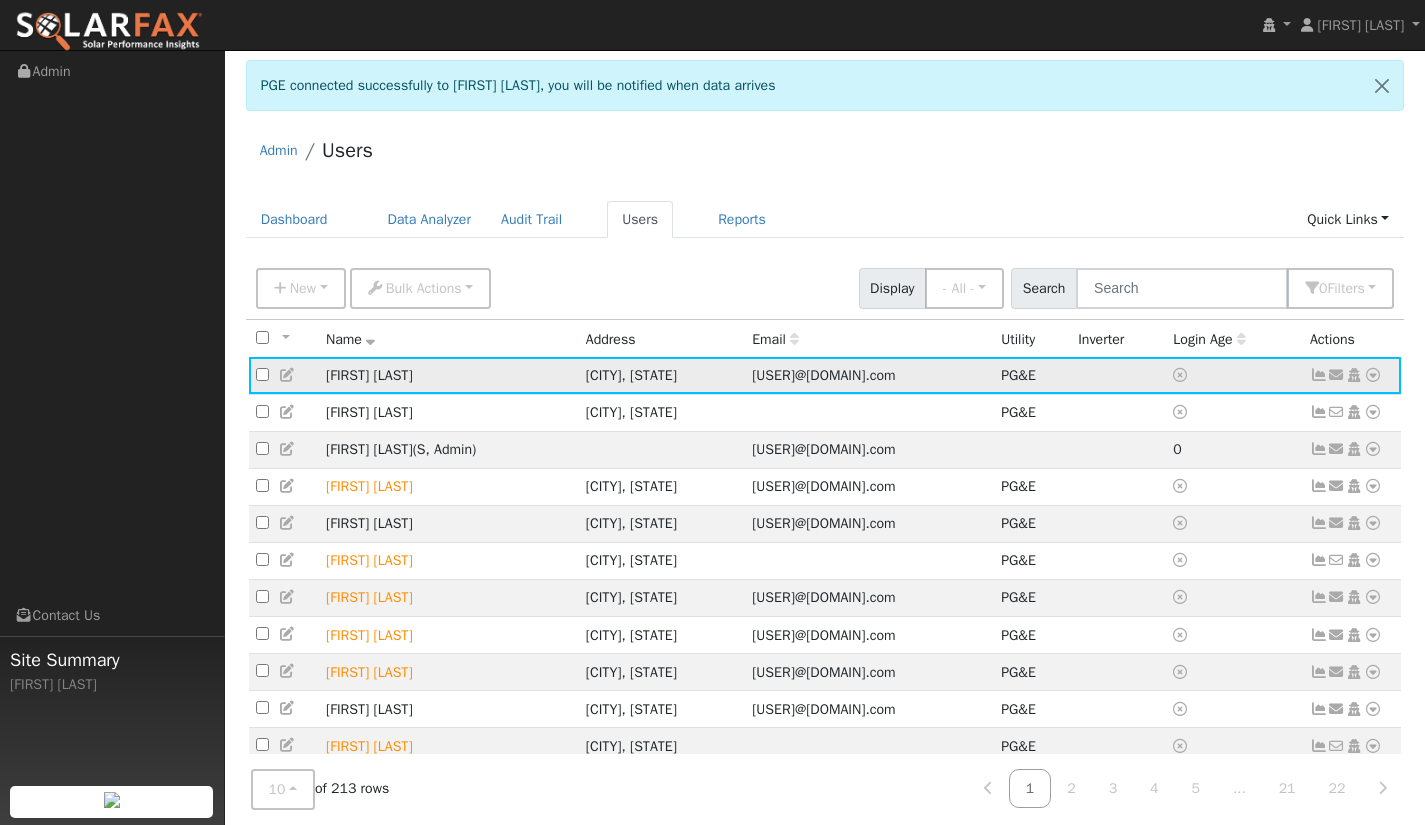 click at bounding box center [1373, 375] 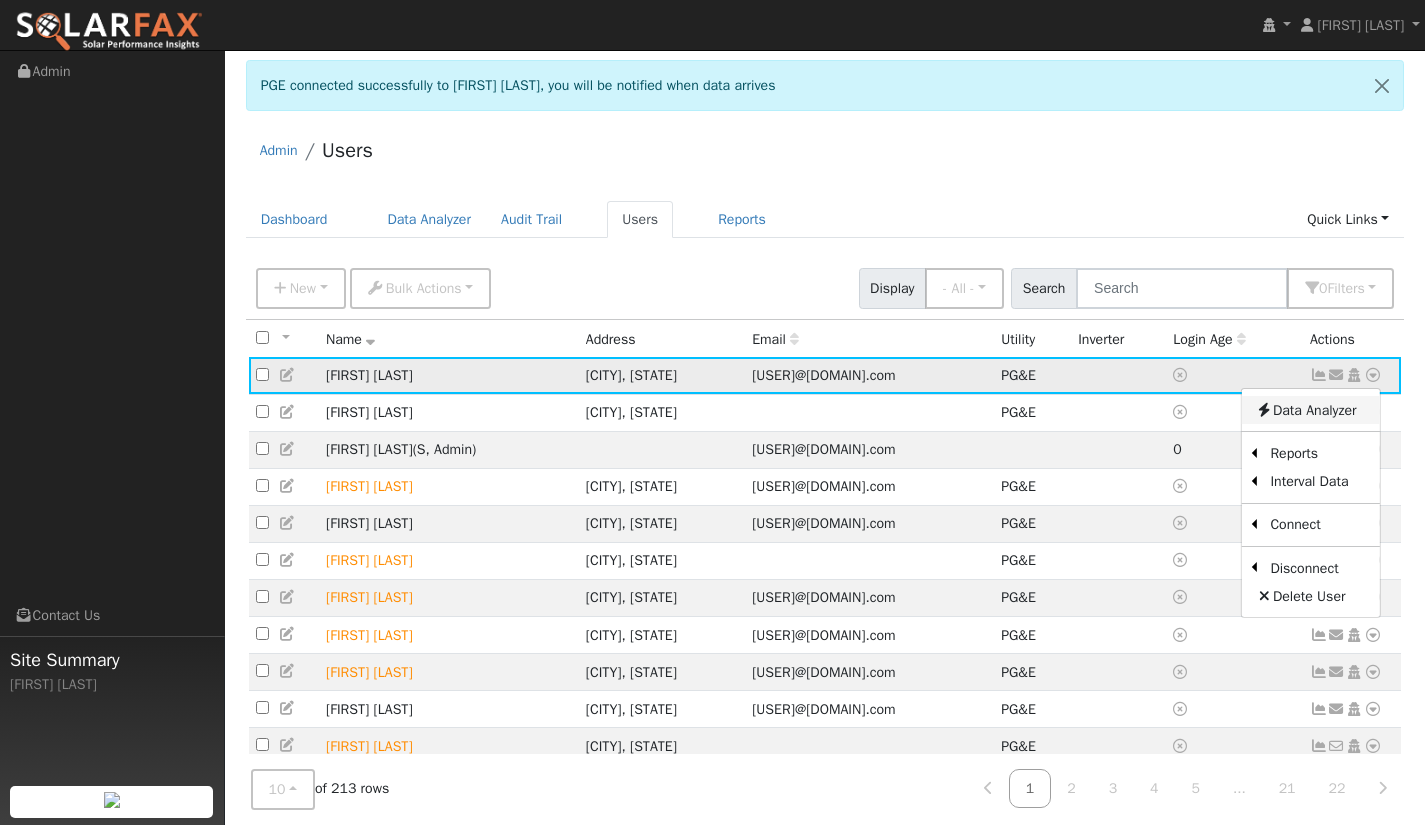 click on "Data Analyzer" at bounding box center (1310, 410) 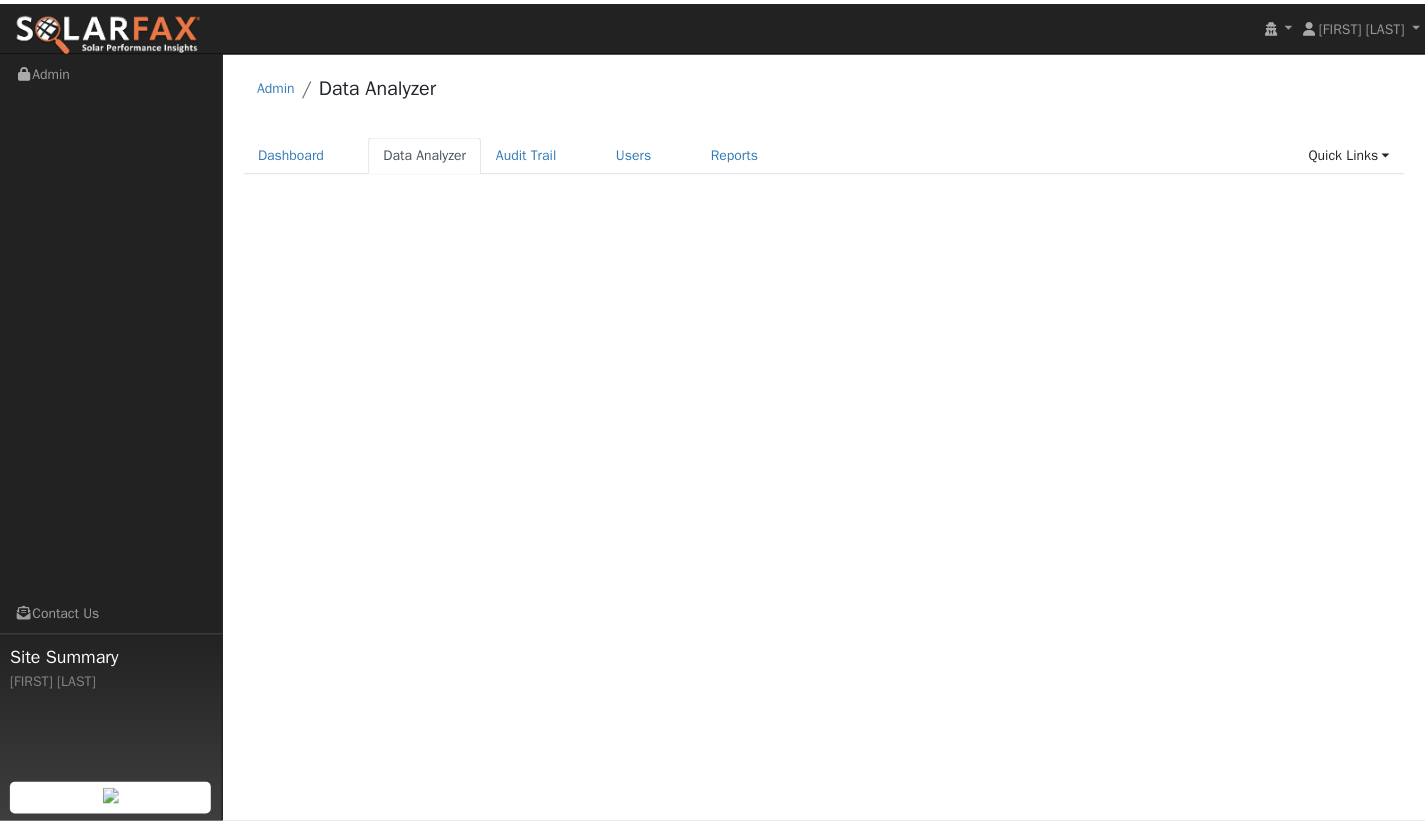scroll, scrollTop: 0, scrollLeft: 0, axis: both 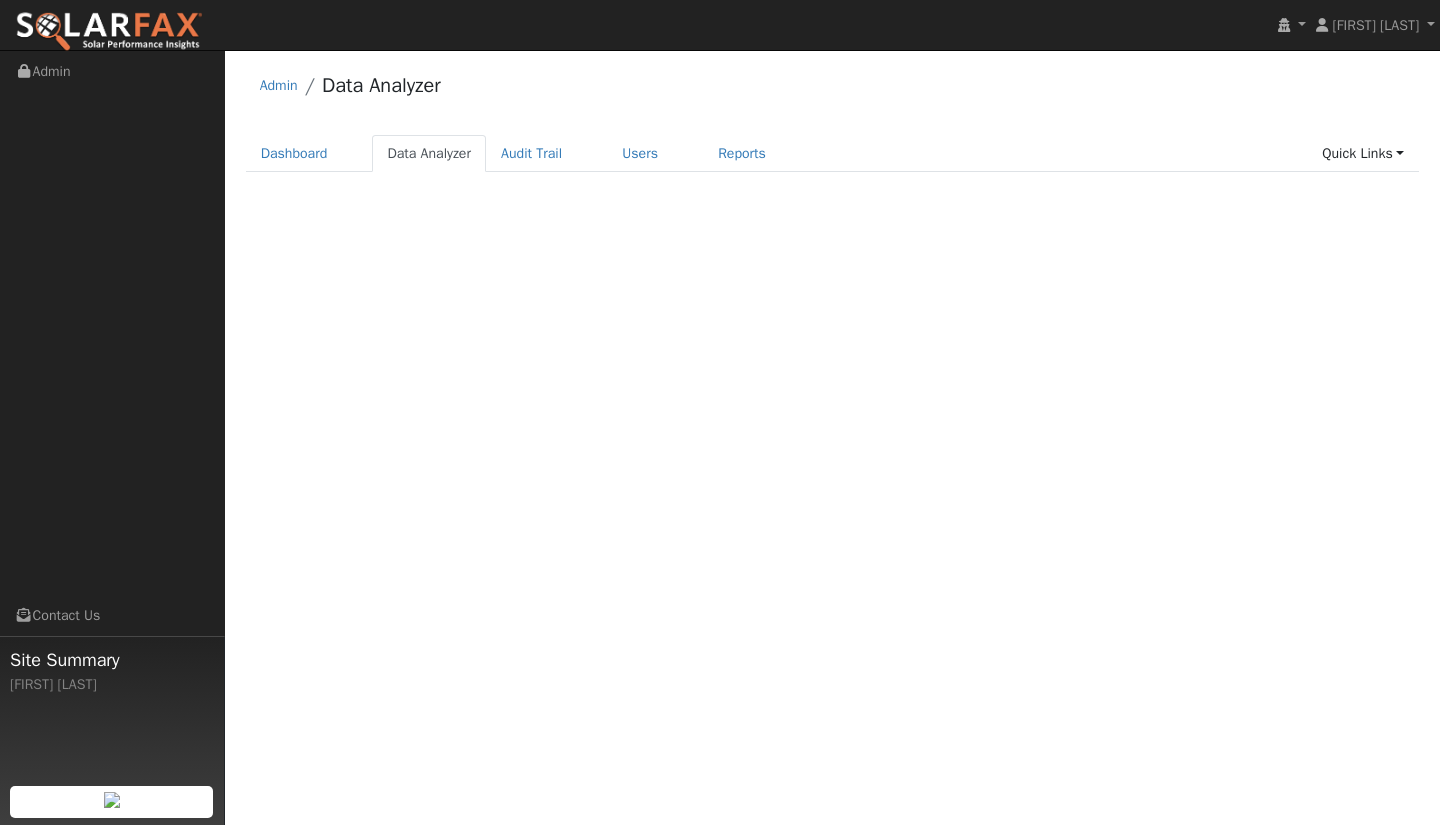 select on "6" 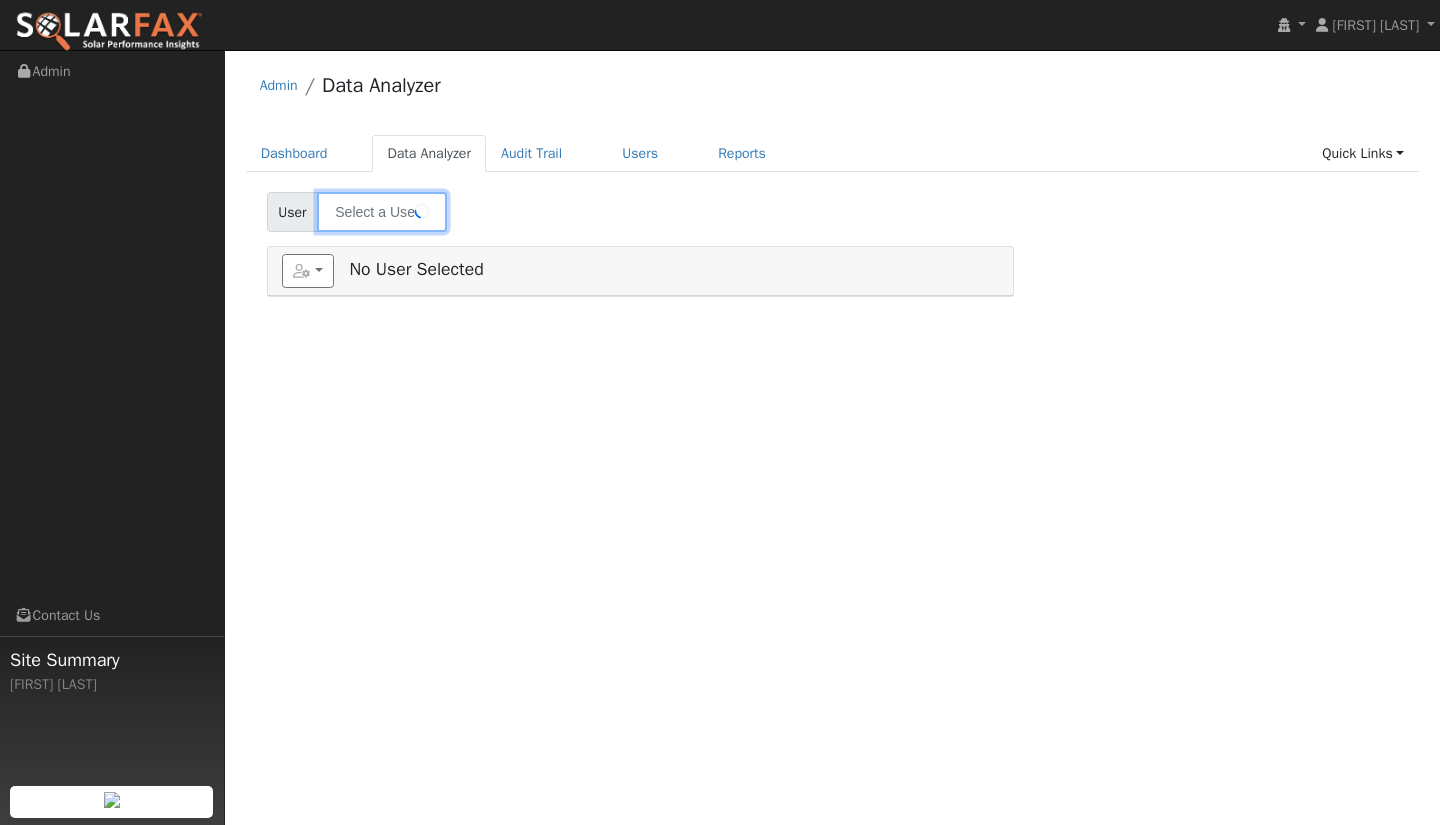 type on "[FIRST] [LAST]" 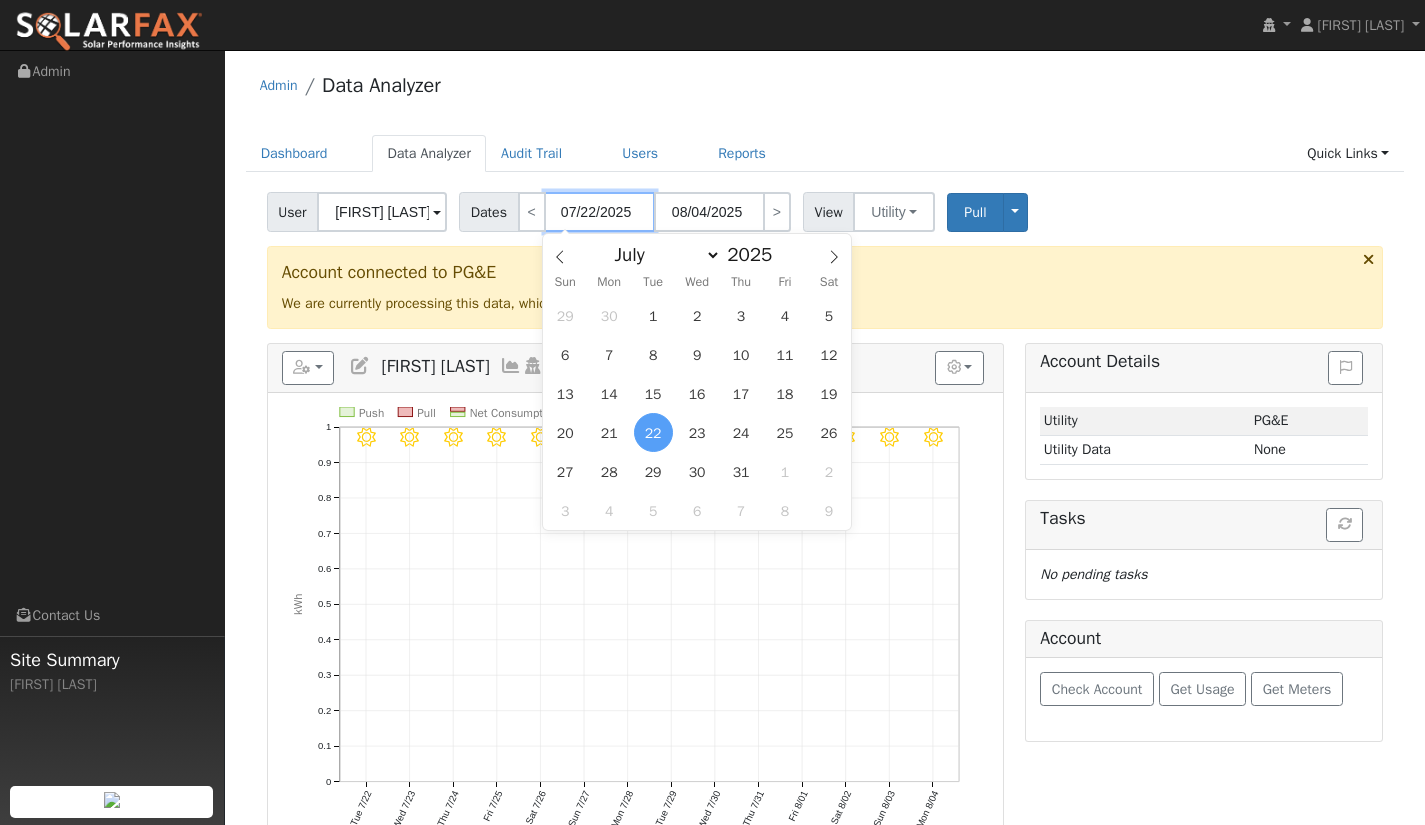 click on "07/22/2025" at bounding box center (600, 212) 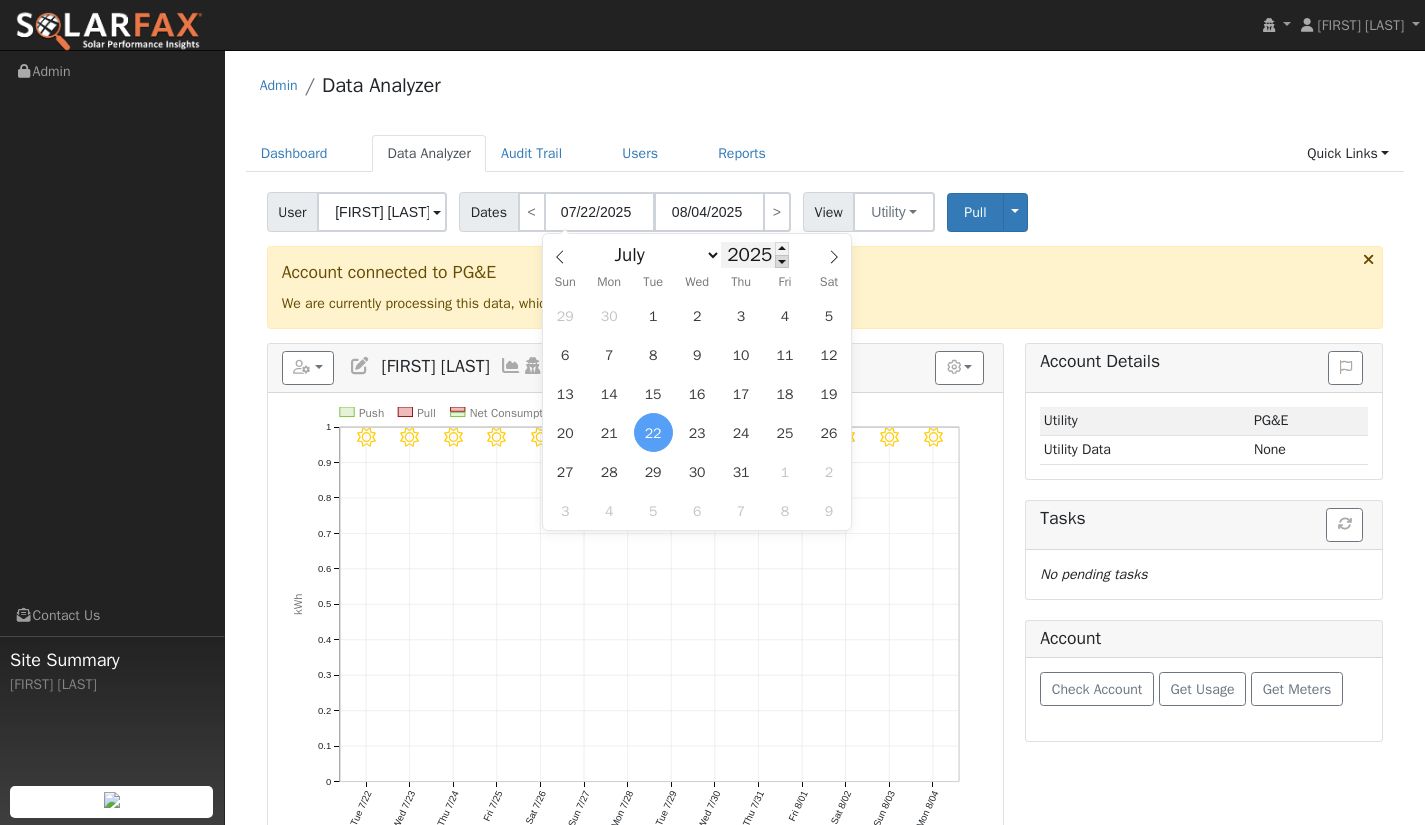 click at bounding box center [782, 261] 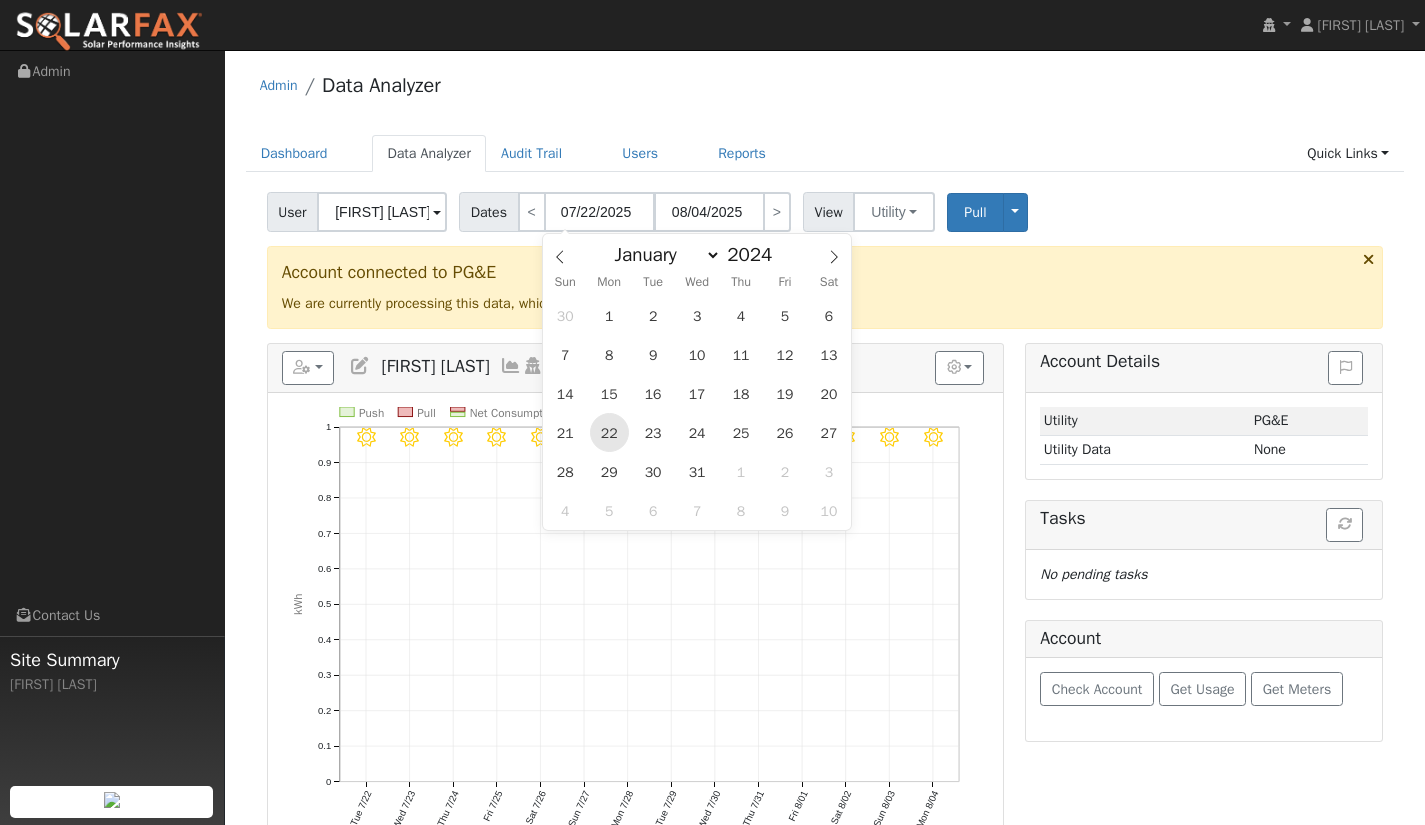 click on "22" at bounding box center [609, 432] 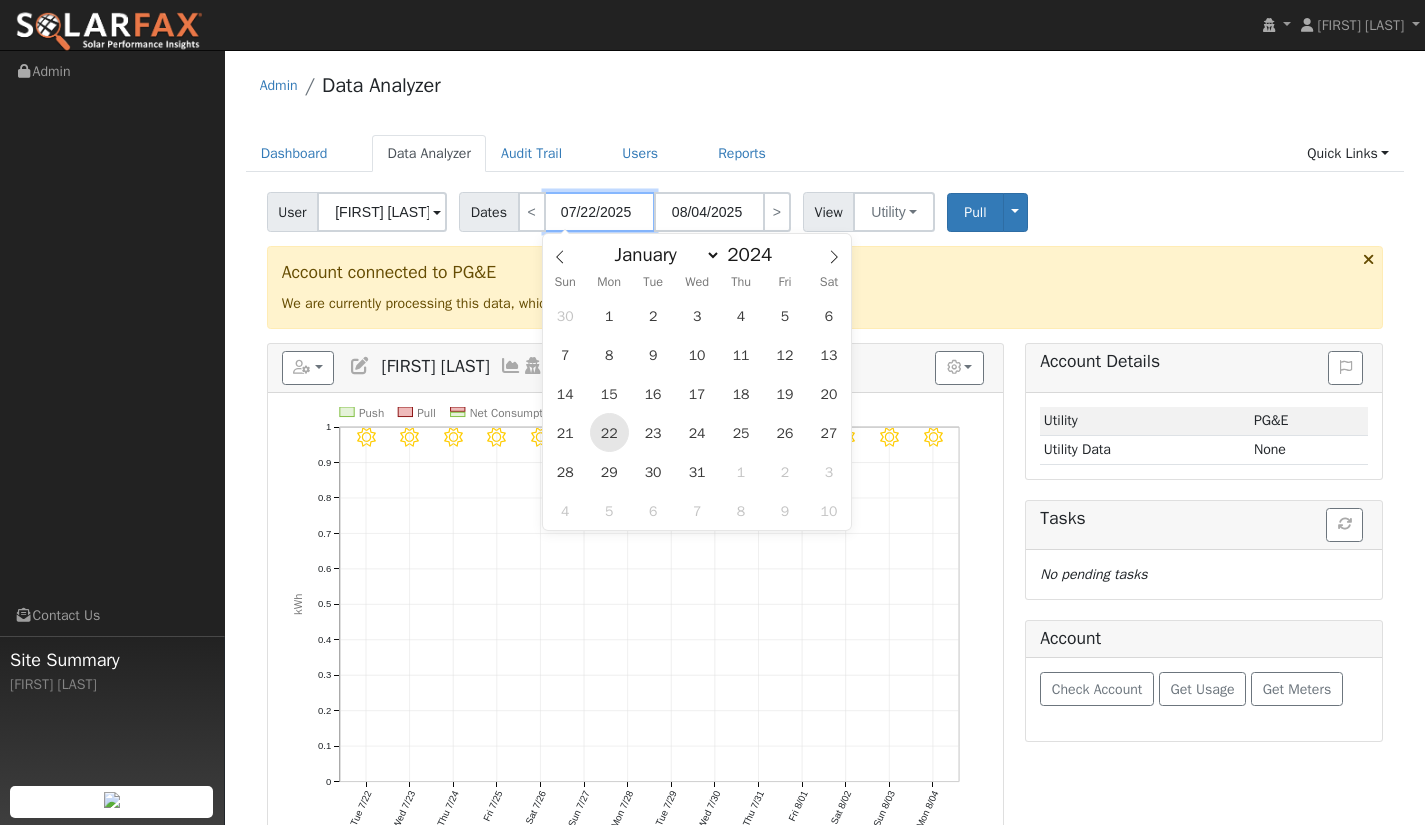 type on "07/22/2024" 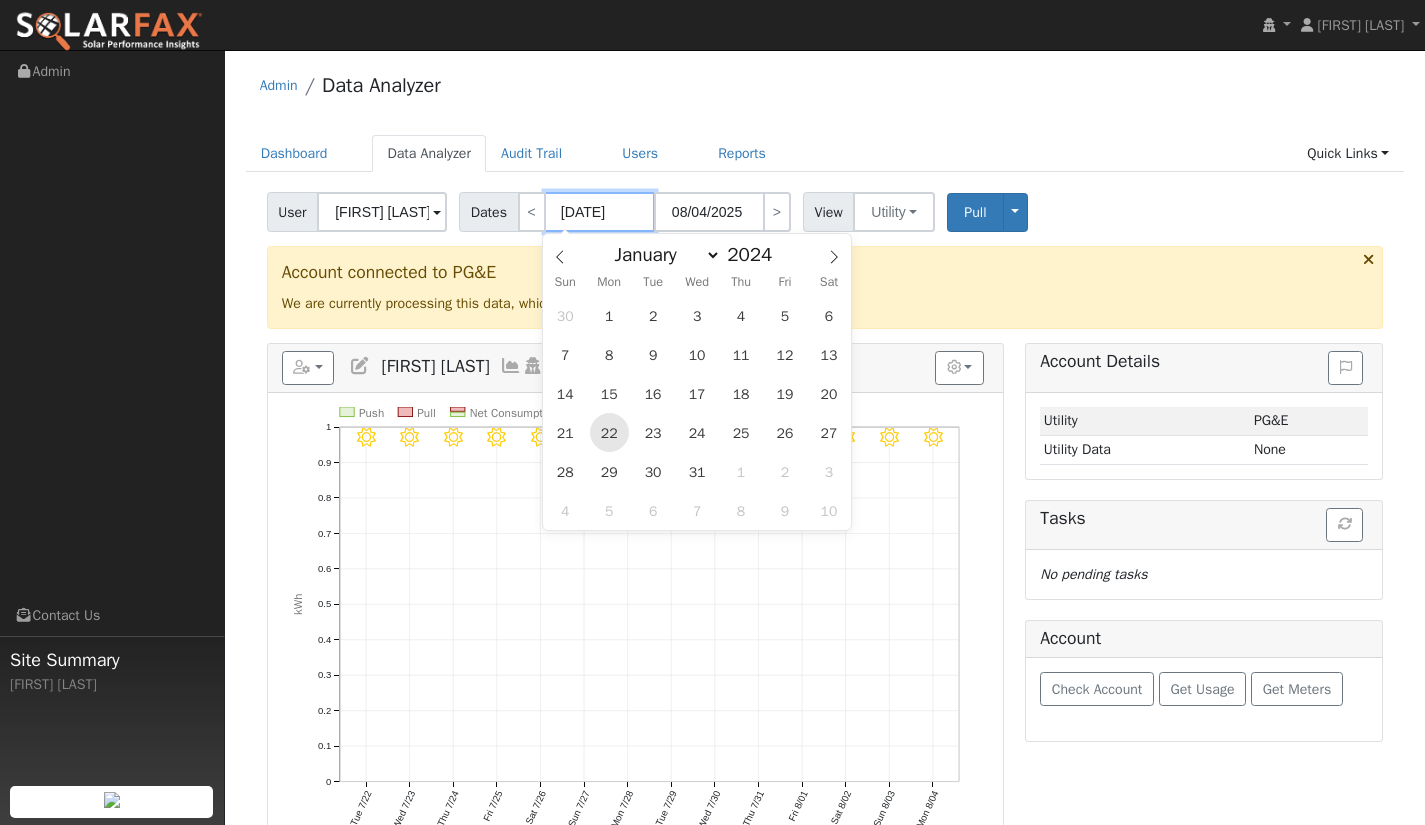 type on "08/04/2024" 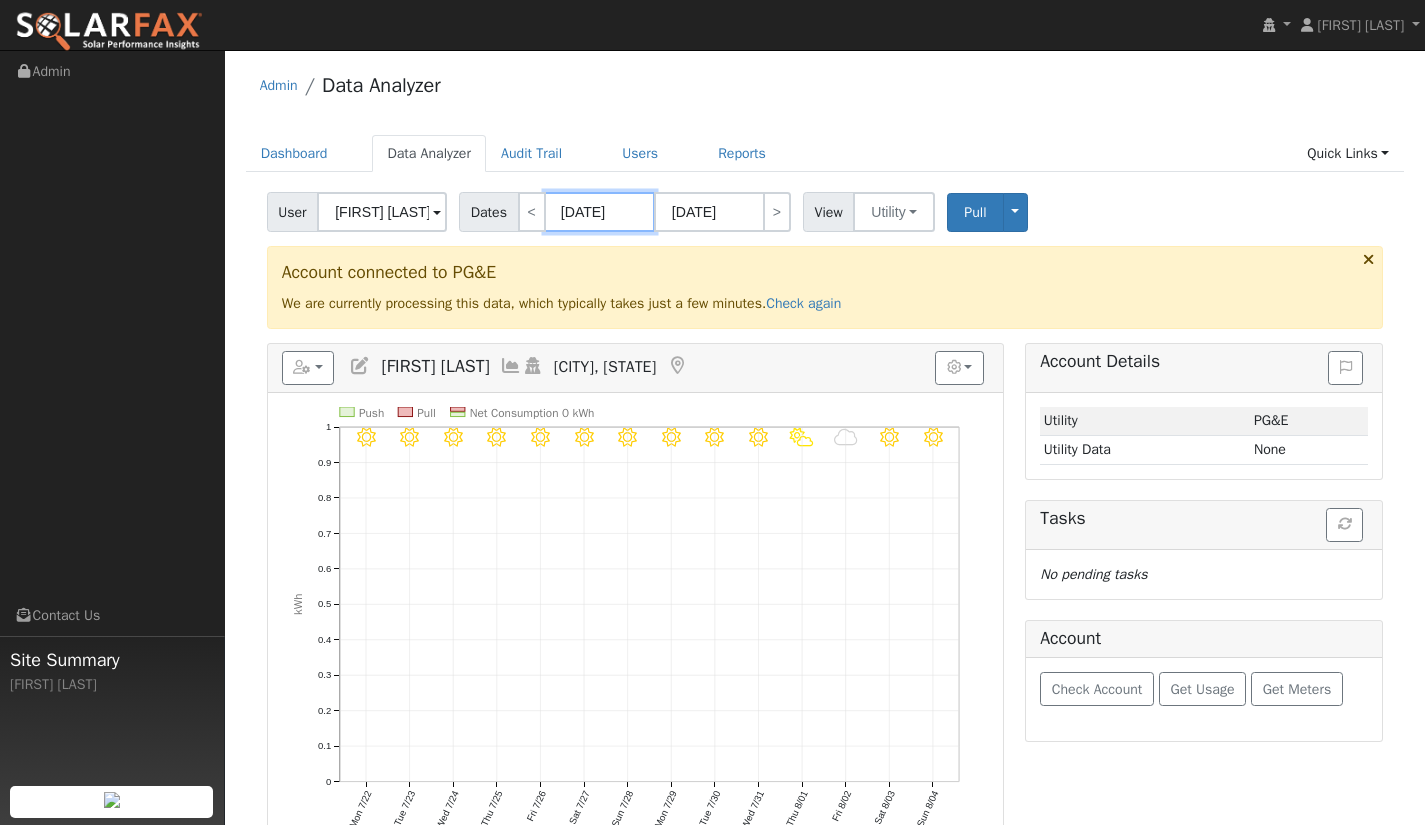 click on "07/22/2024" at bounding box center (600, 212) 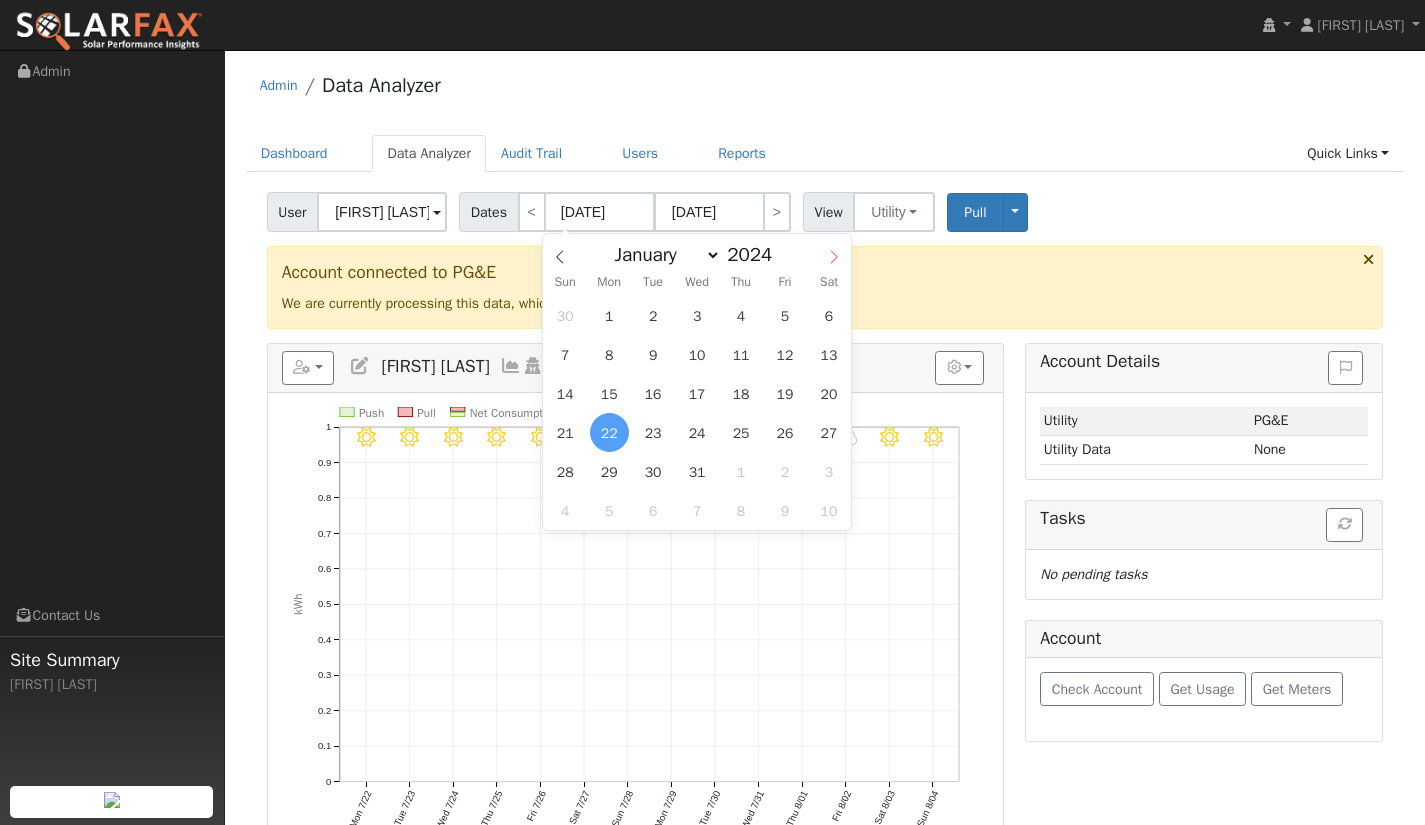 click 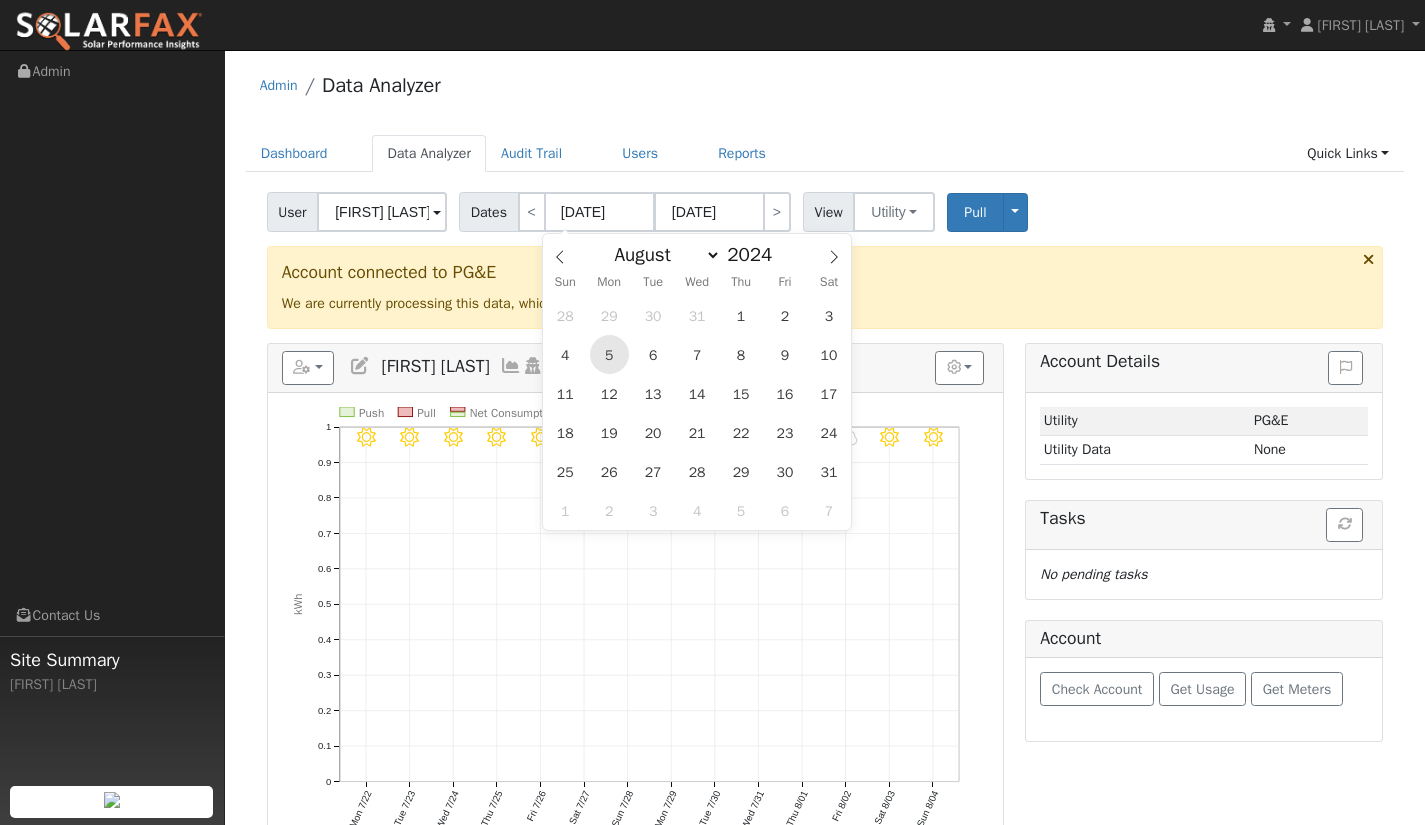 click on "5" at bounding box center (609, 354) 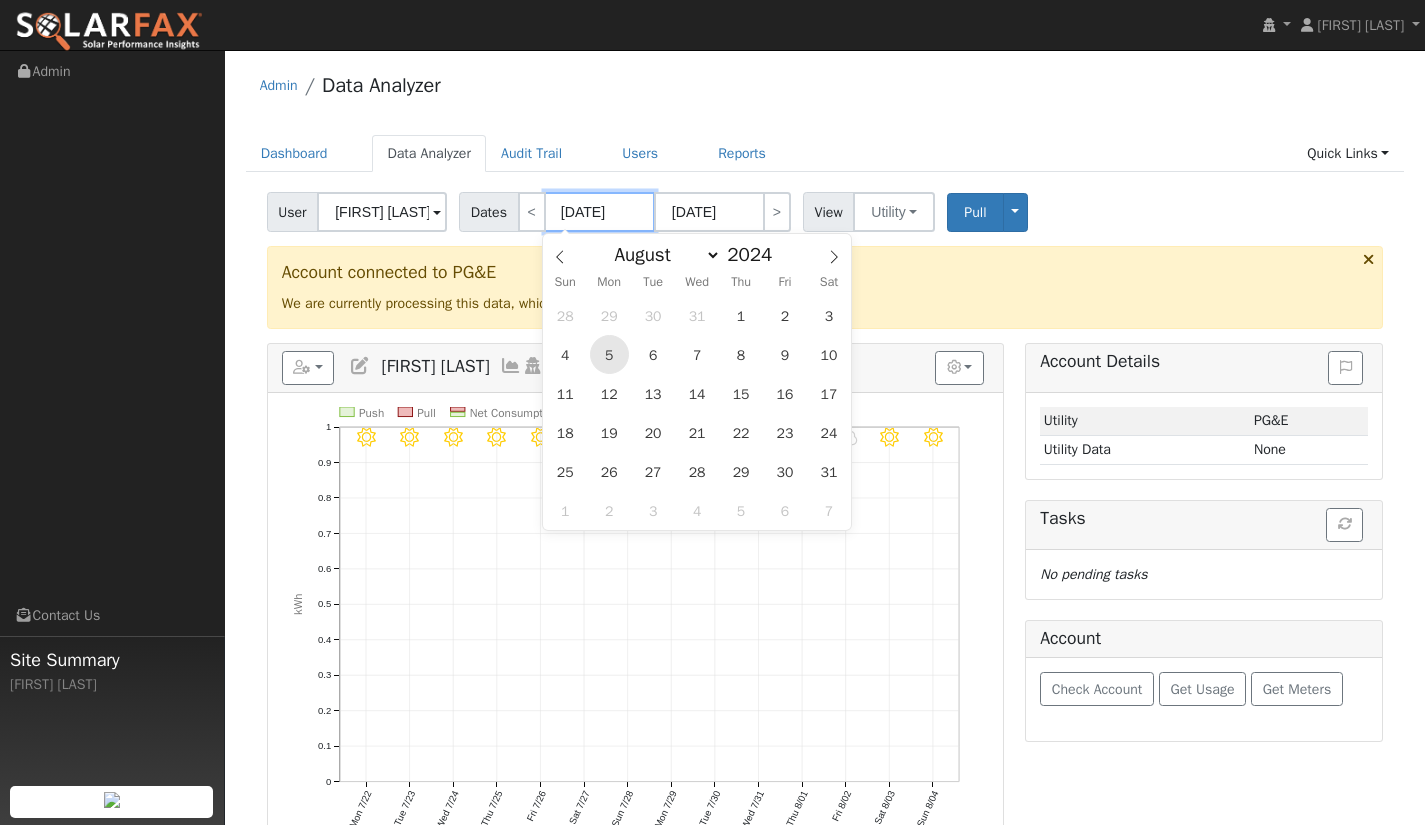 type on "[DATE]" 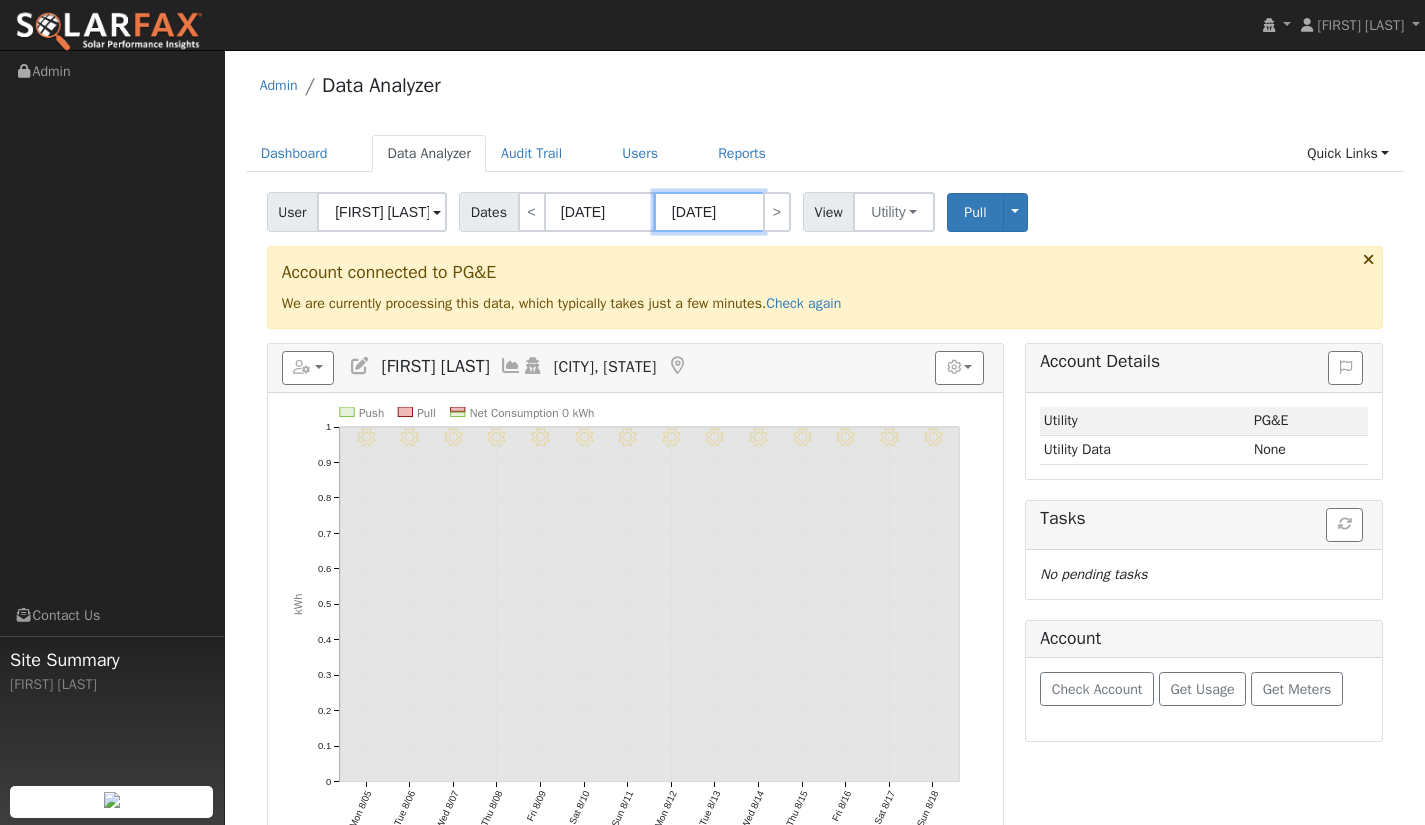 click on "[DATE]" at bounding box center [709, 212] 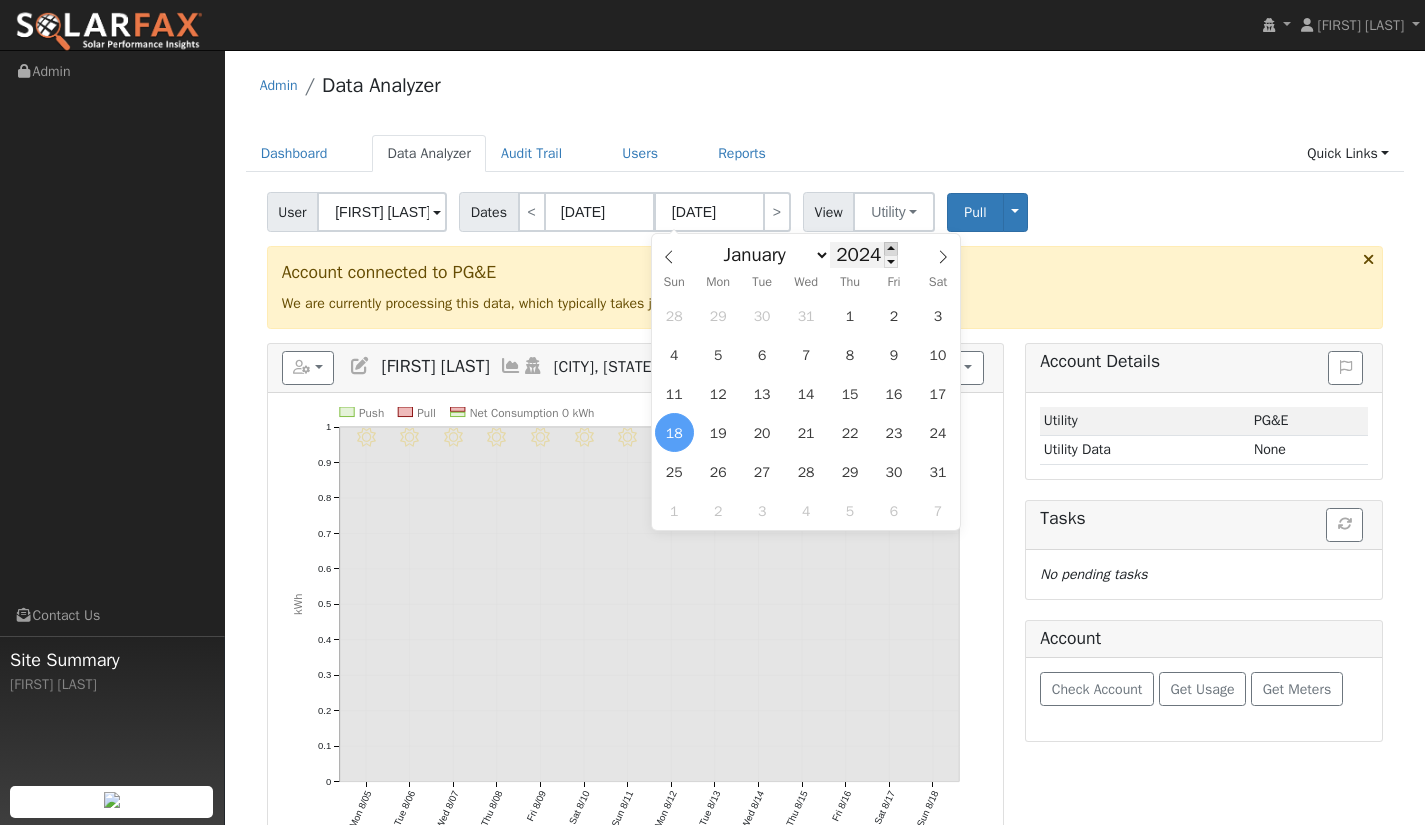 click at bounding box center (891, 248) 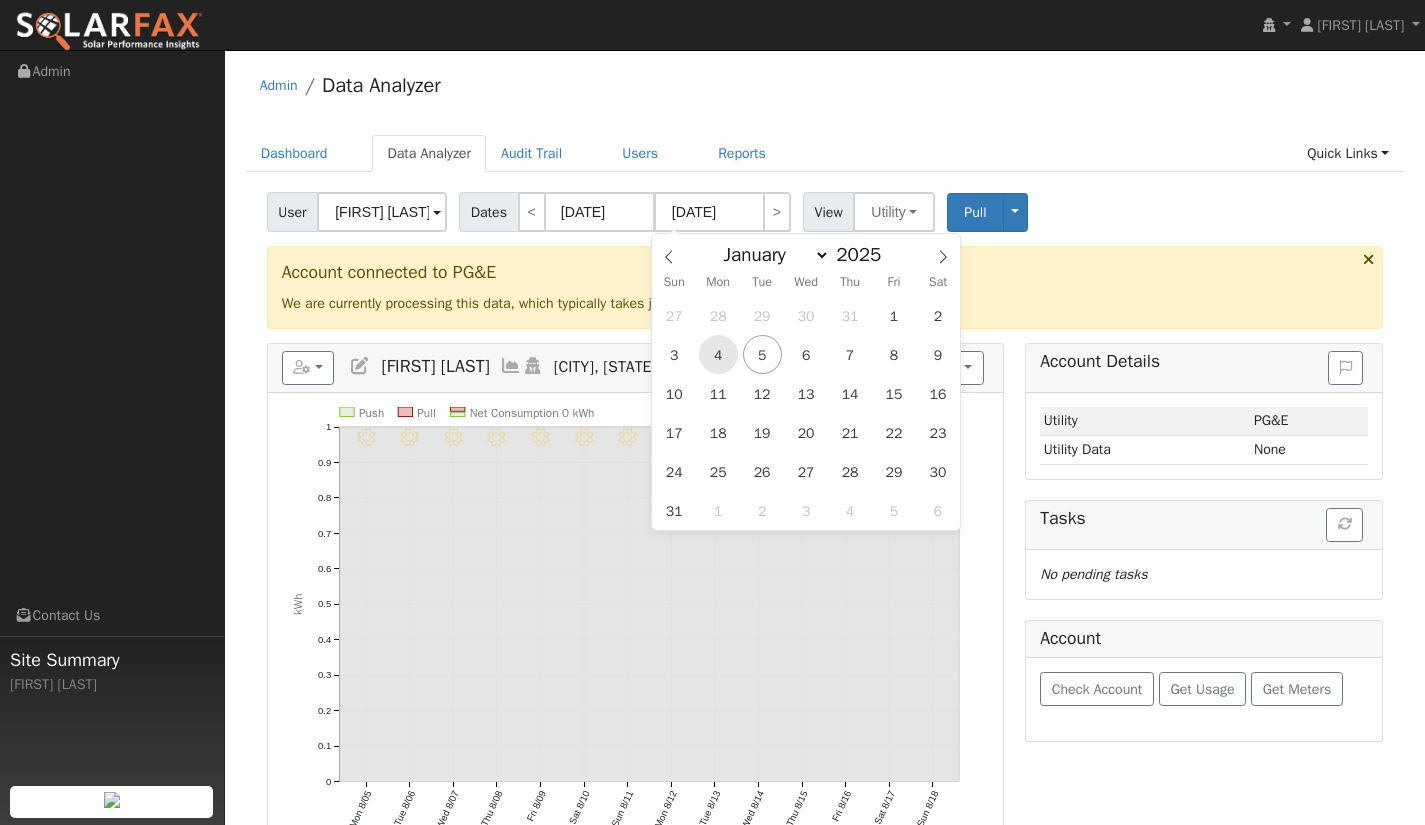 click on "4" at bounding box center (718, 354) 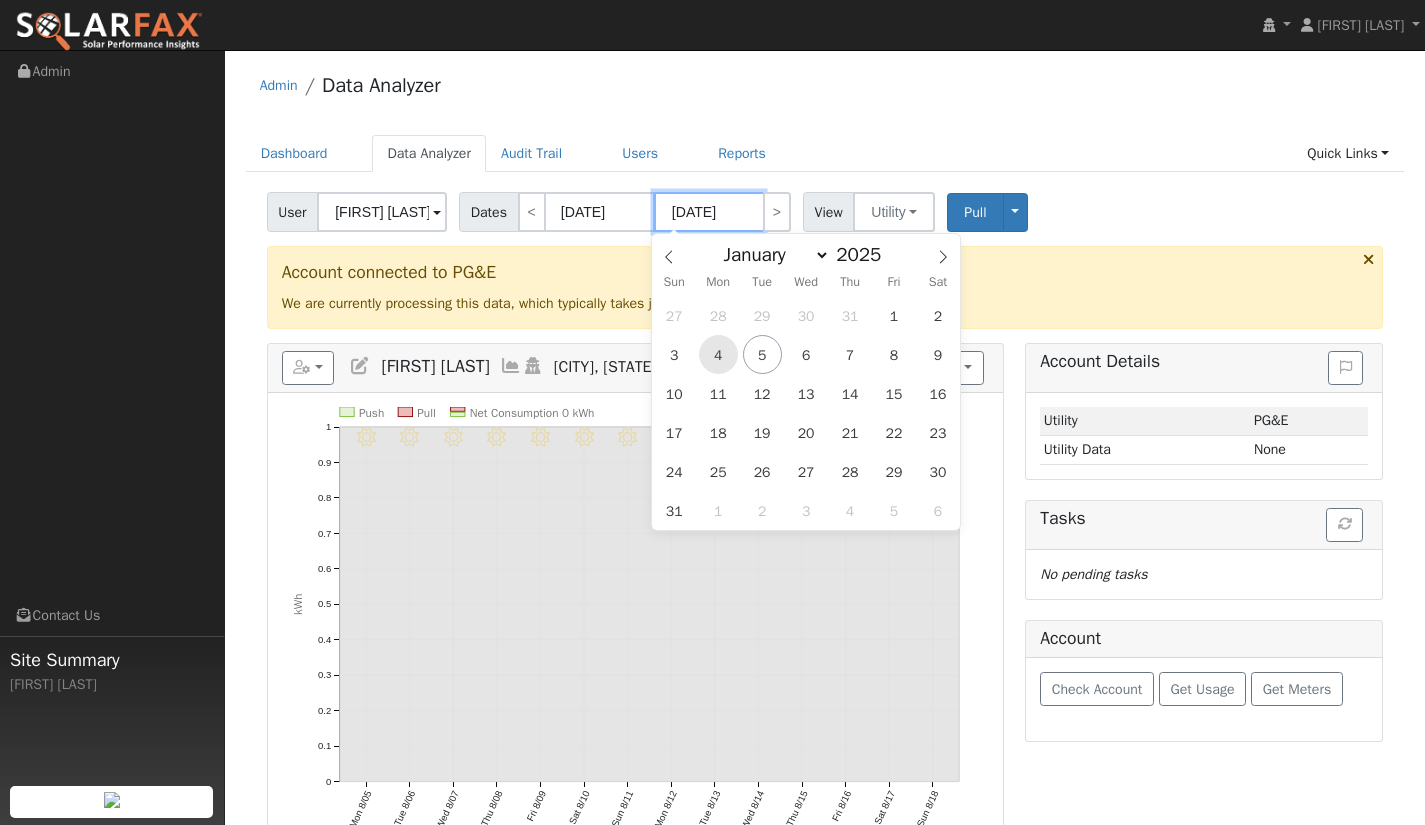 type on "08/04/2025" 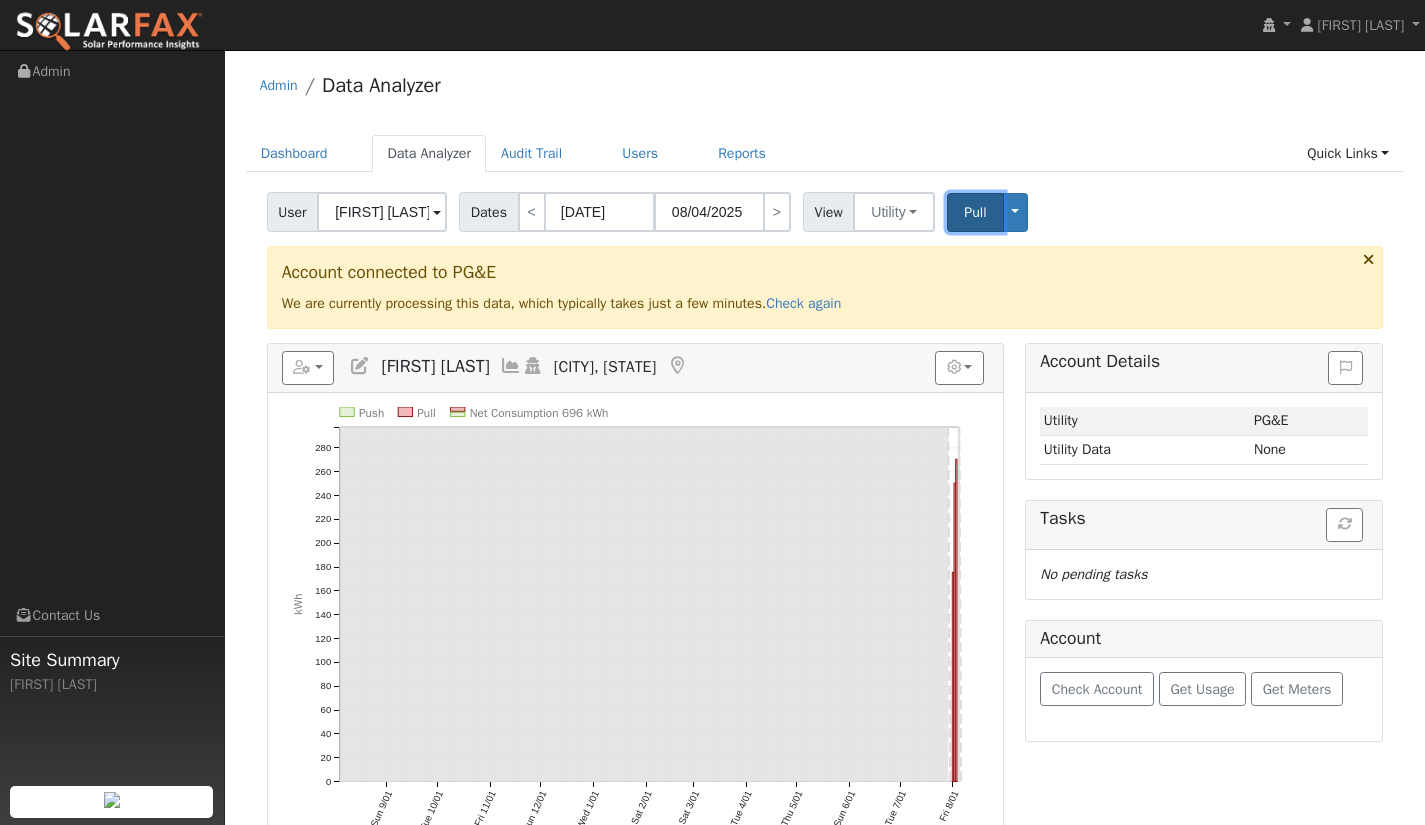 click on "Pull" at bounding box center [975, 212] 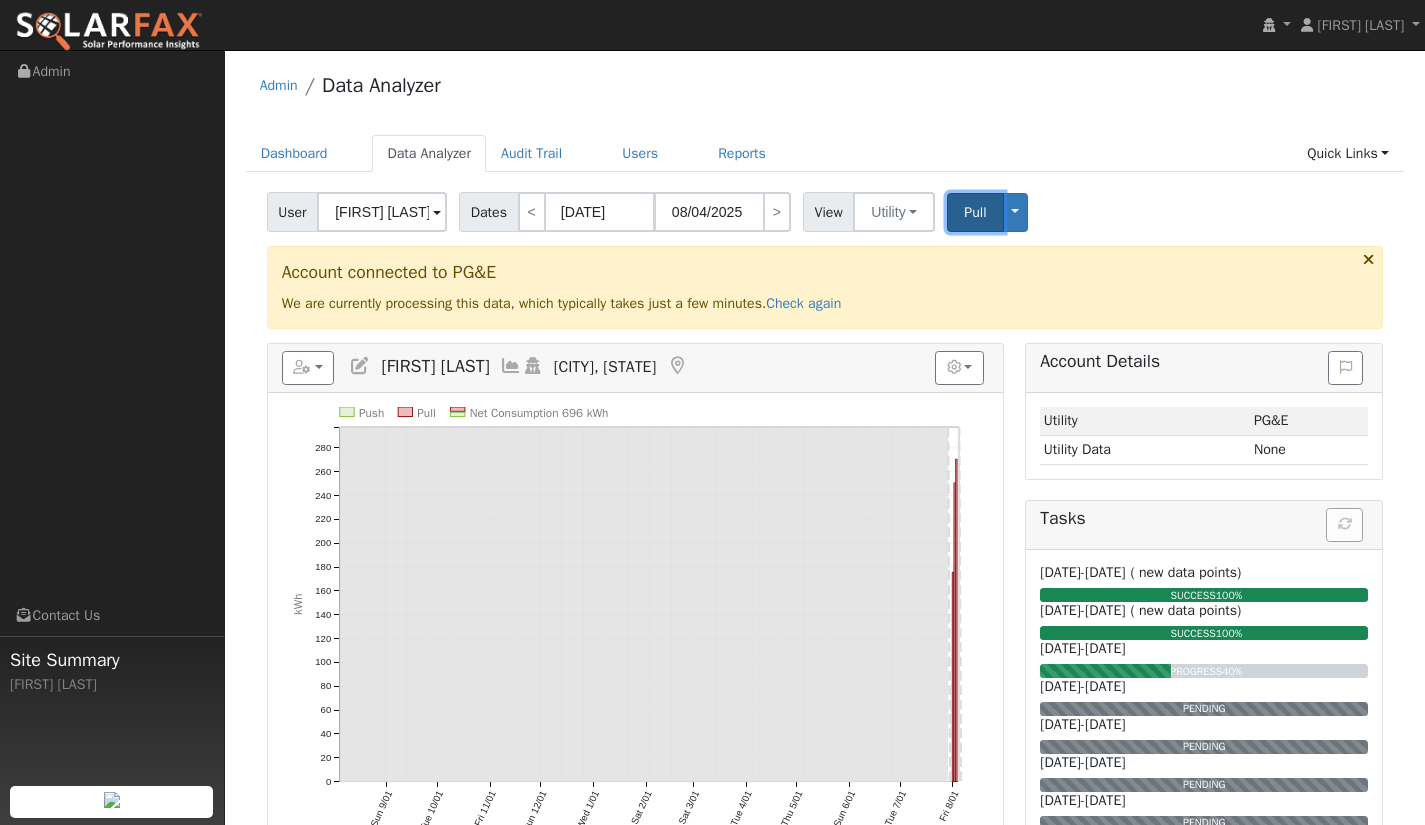 type 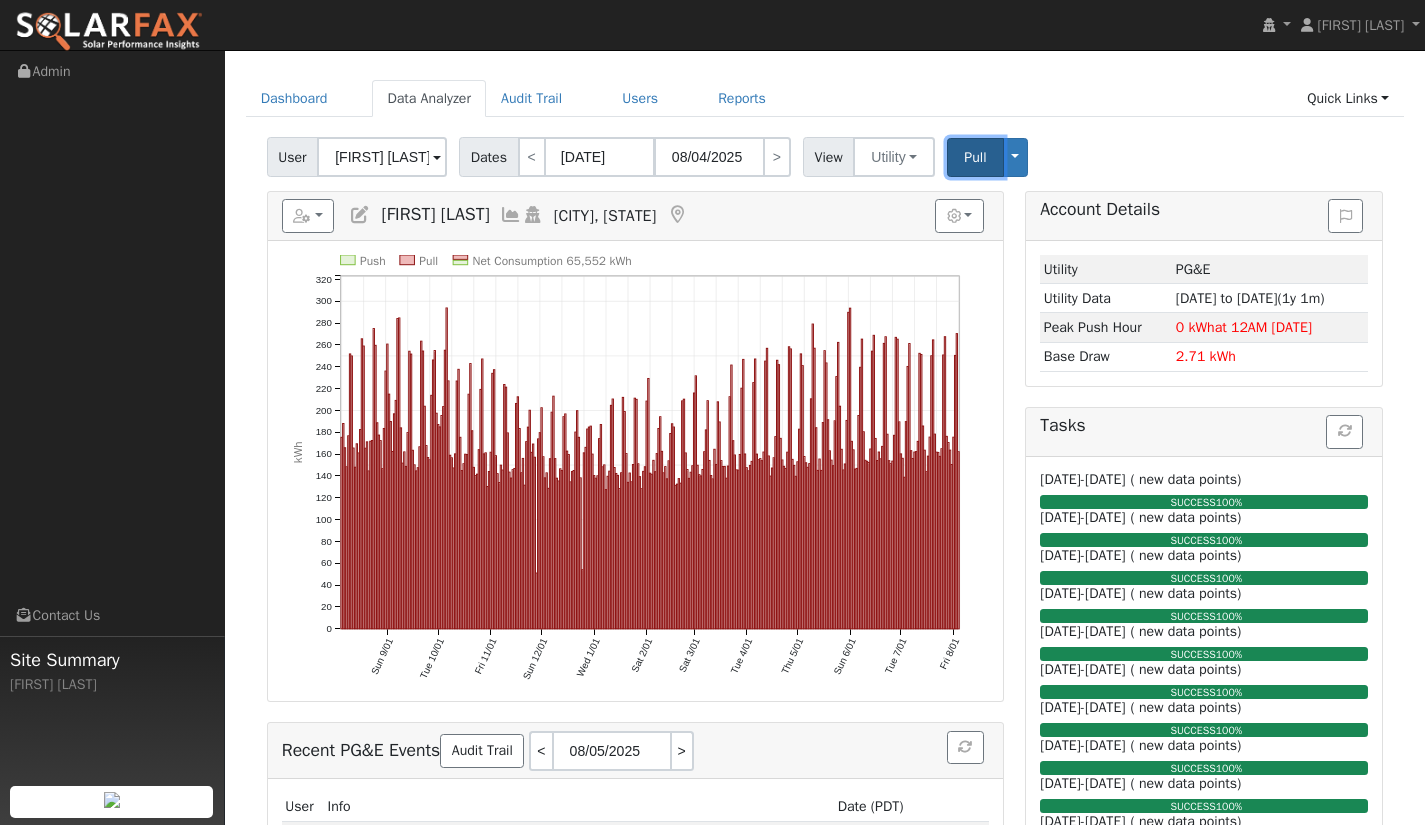 scroll, scrollTop: 0, scrollLeft: 0, axis: both 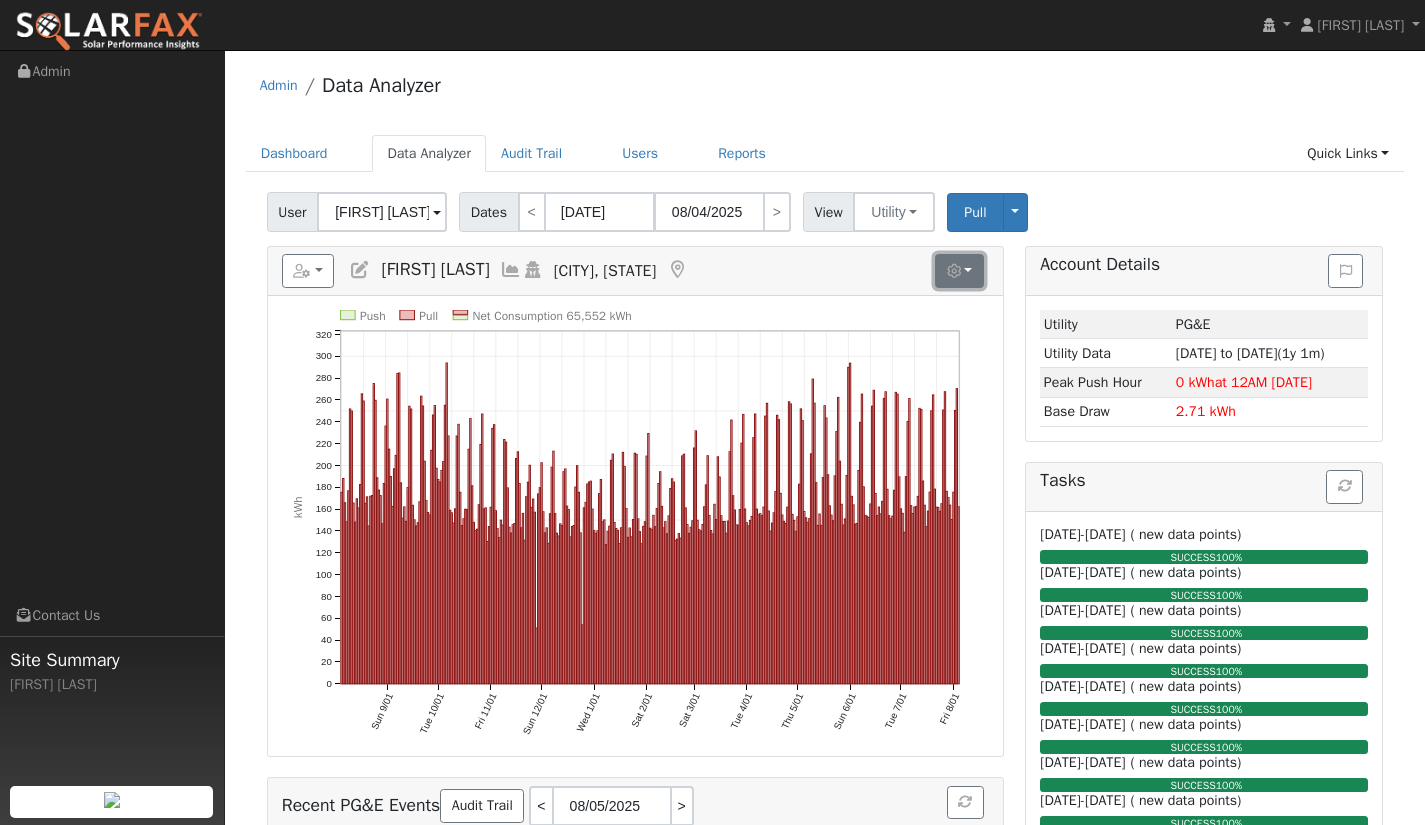 click at bounding box center (959, 271) 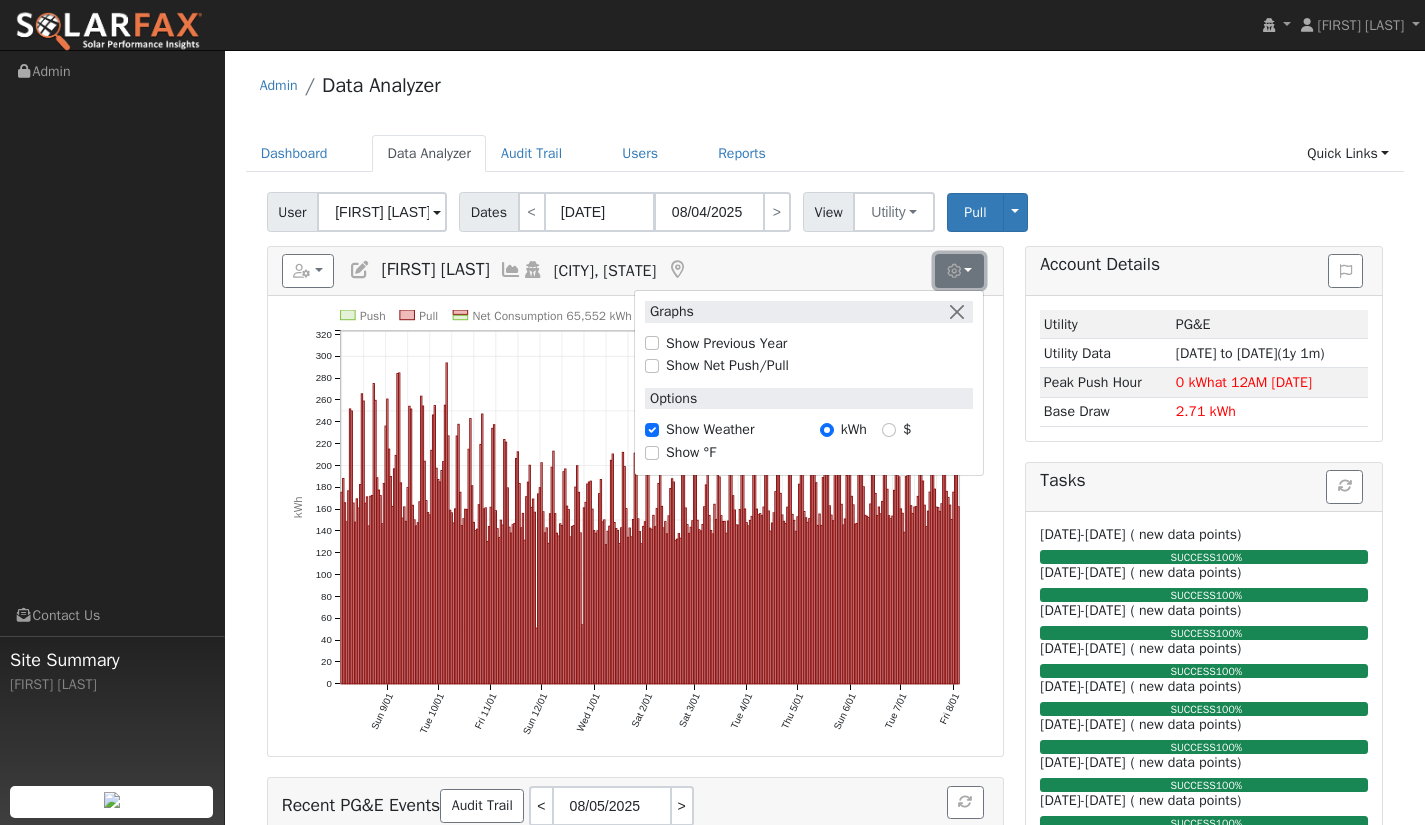 click at bounding box center [959, 271] 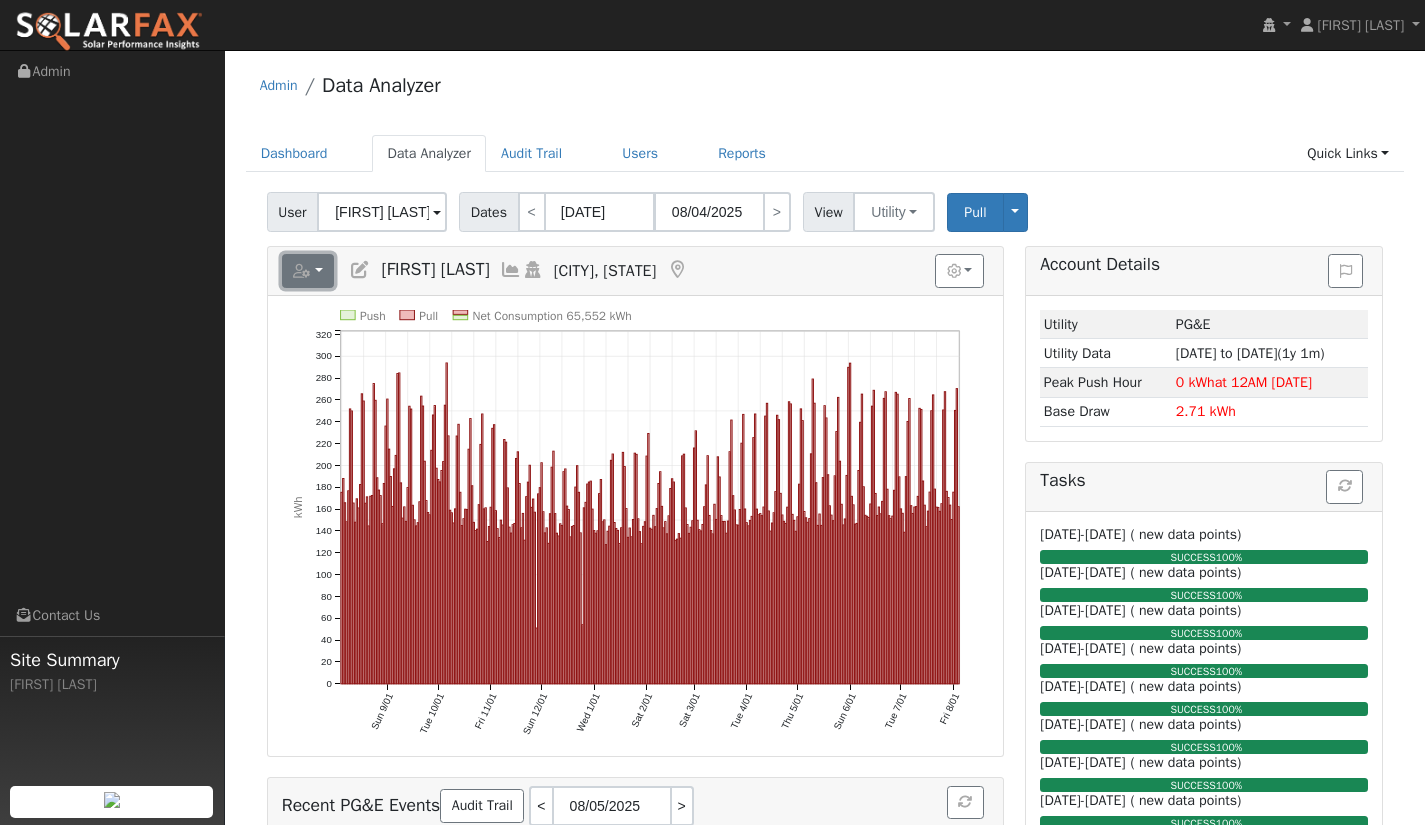 click at bounding box center (308, 271) 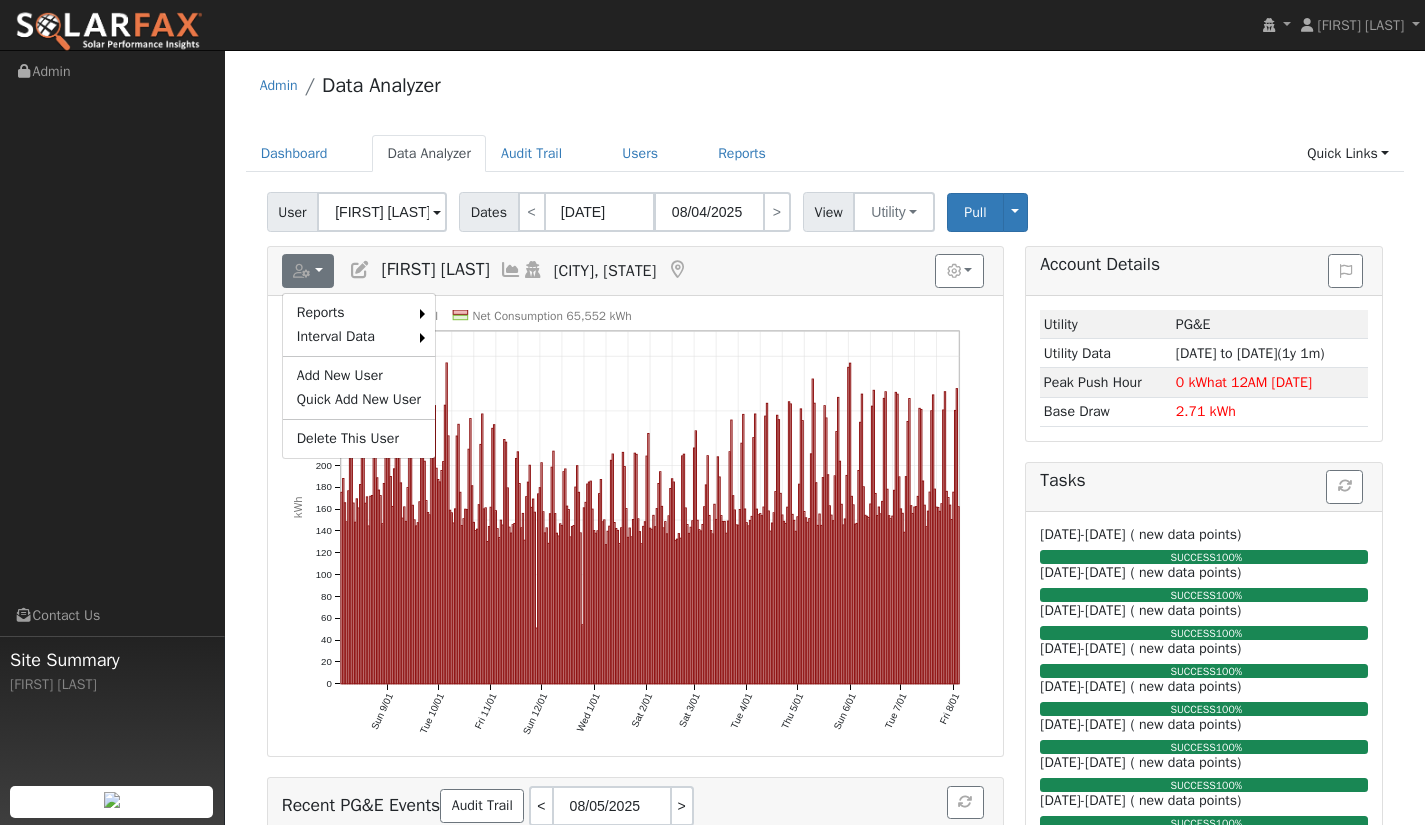 drag, startPoint x: 827, startPoint y: 286, endPoint x: 835, endPoint y: 279, distance: 10.630146 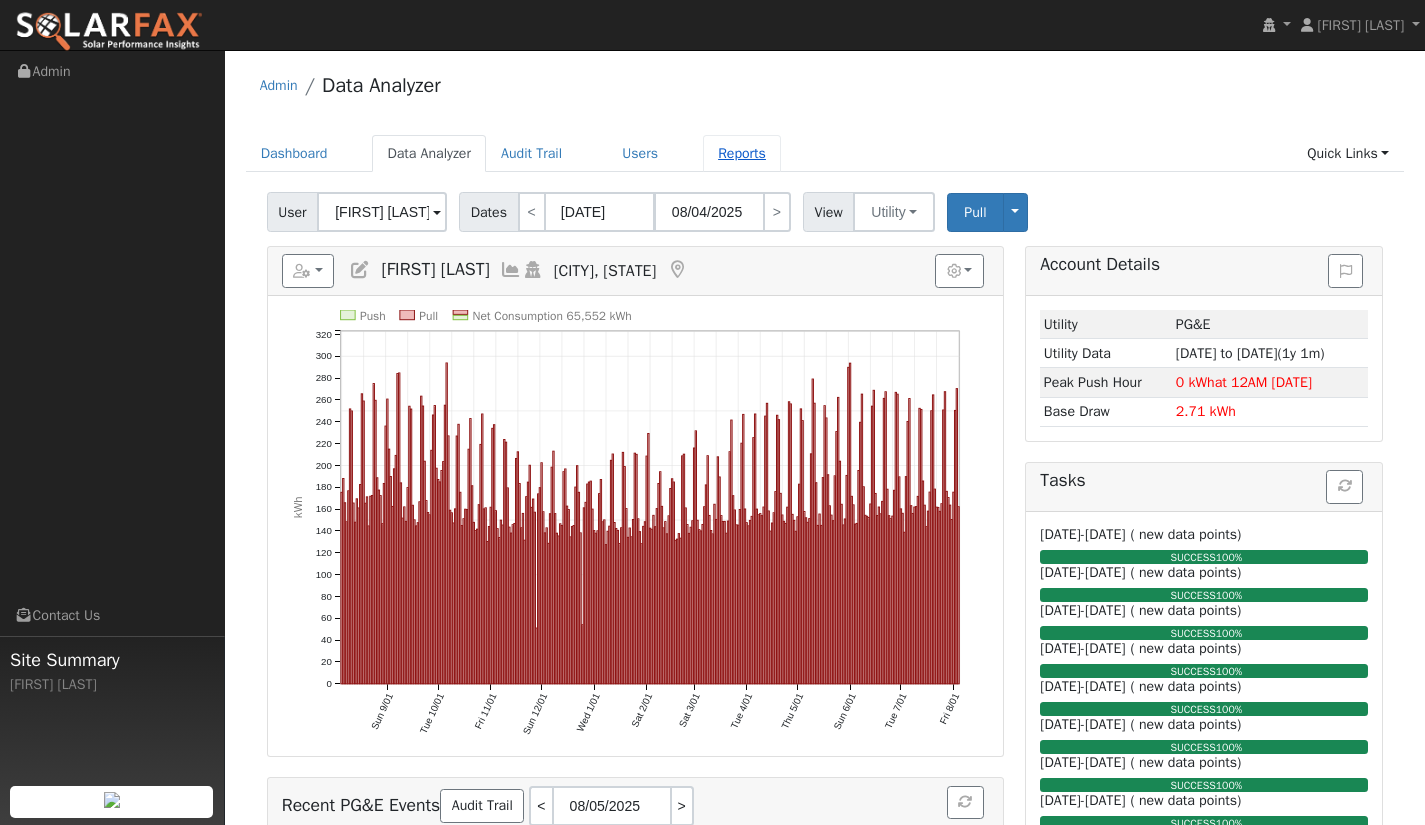 click on "Reports" at bounding box center [742, 153] 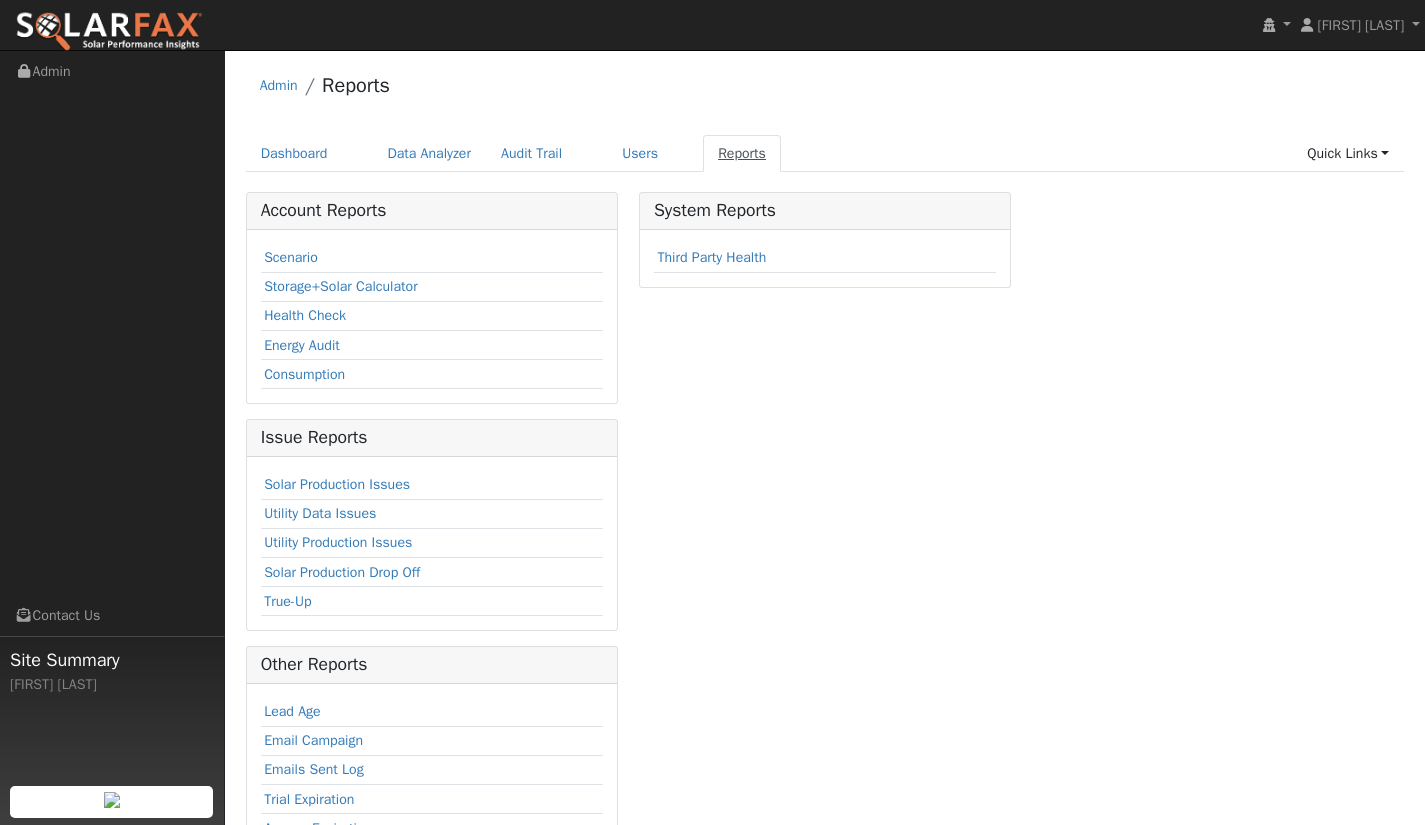 scroll, scrollTop: 0, scrollLeft: 0, axis: both 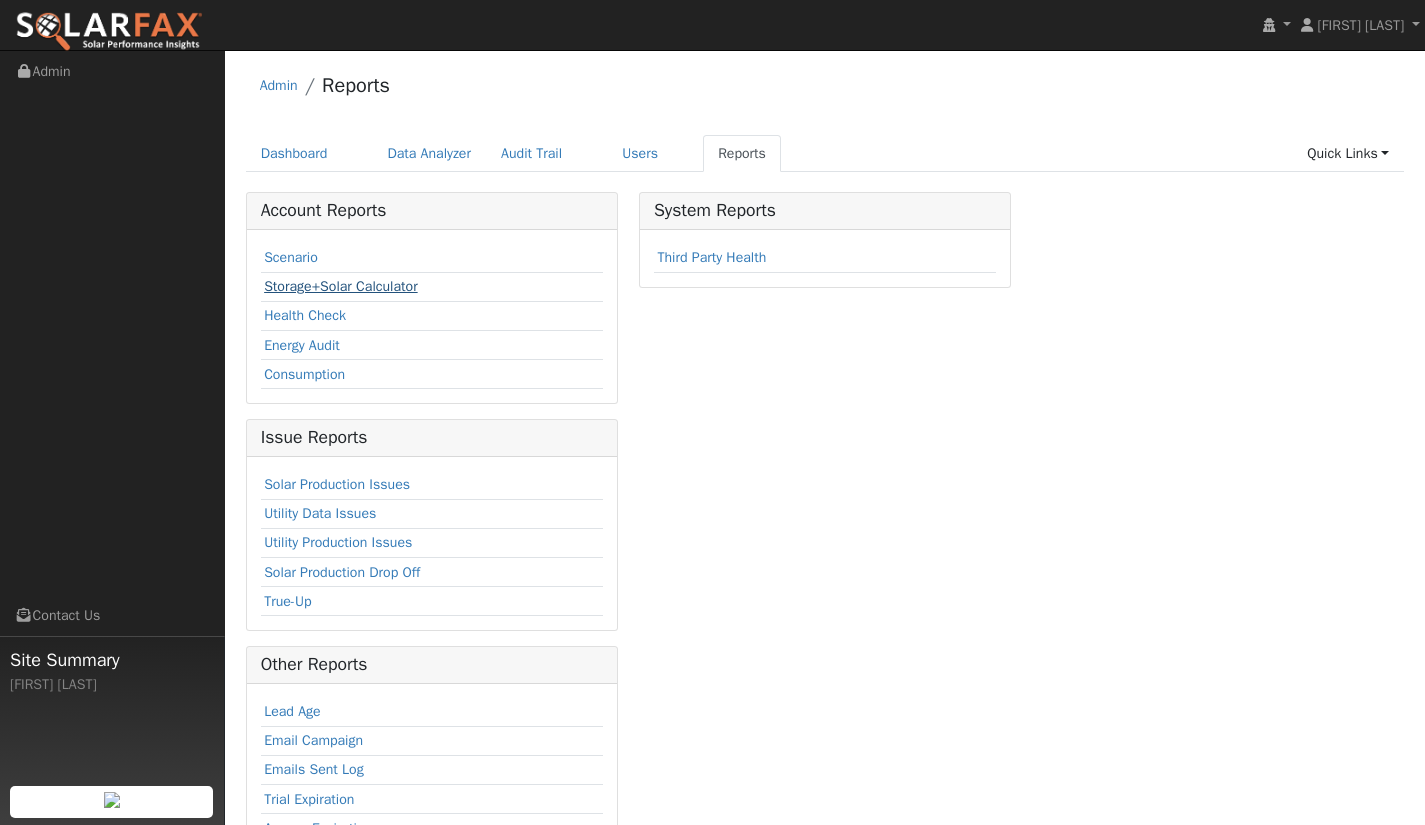click on "Storage+Solar Calculator" at bounding box center [341, 286] 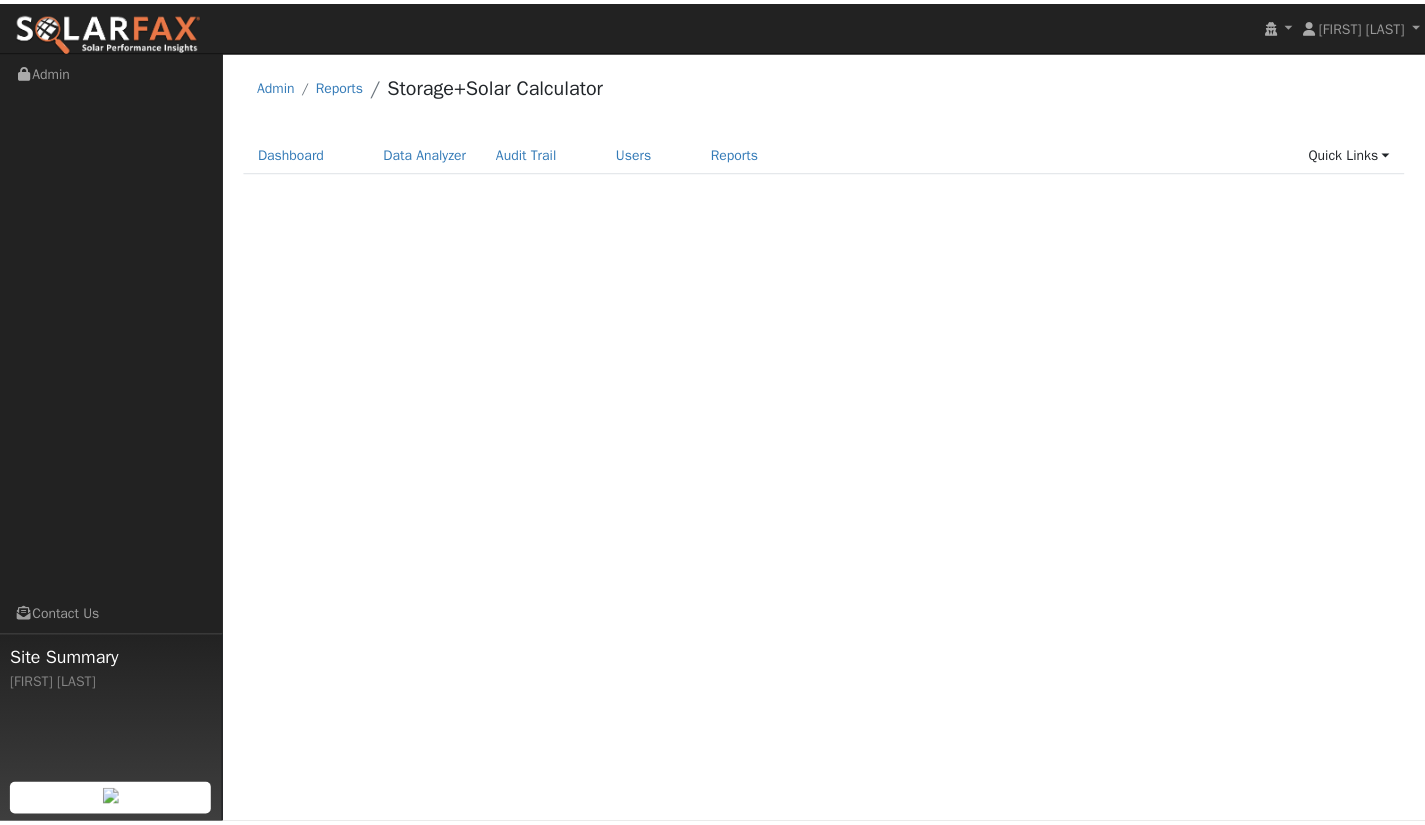scroll, scrollTop: 0, scrollLeft: 0, axis: both 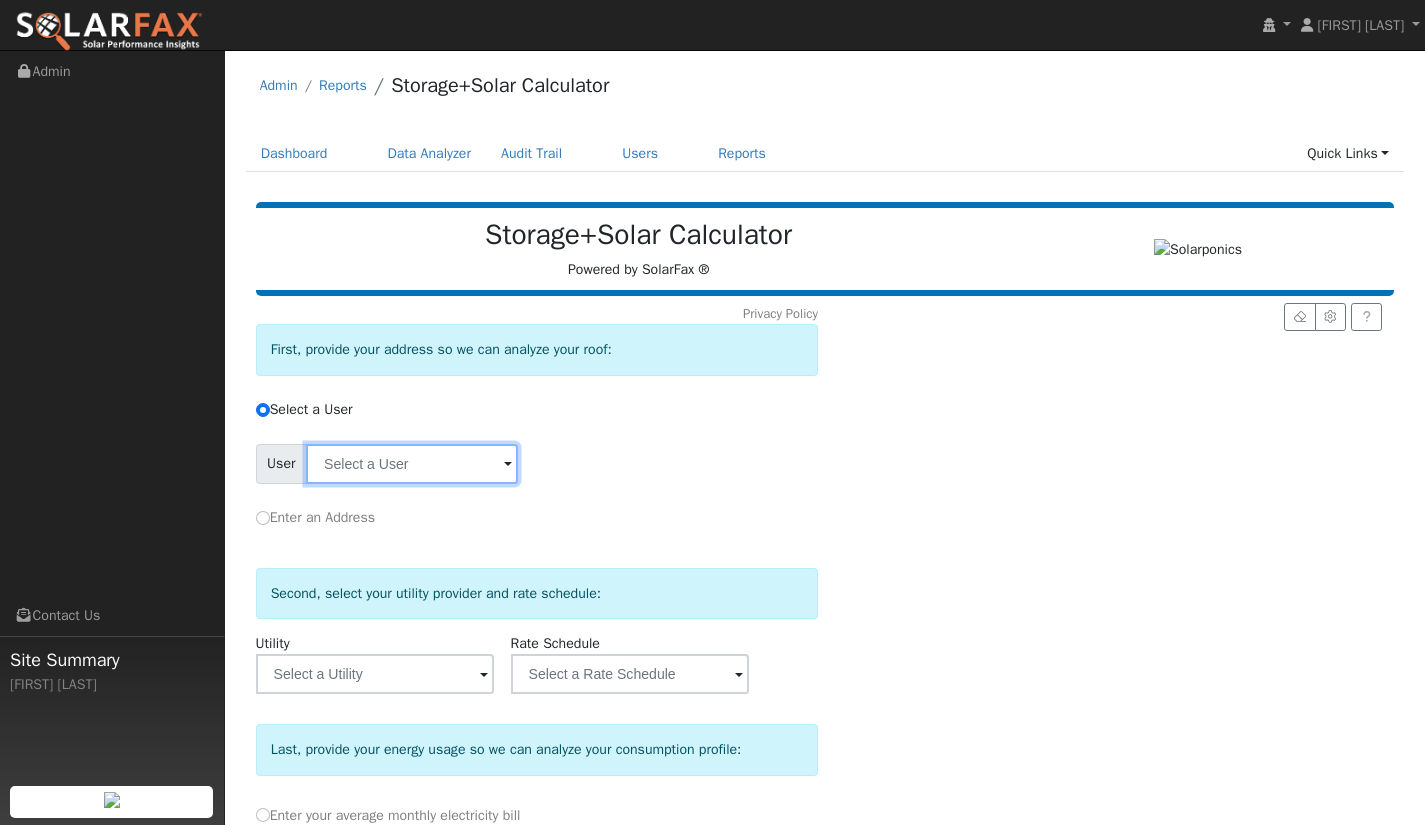 click at bounding box center [412, 464] 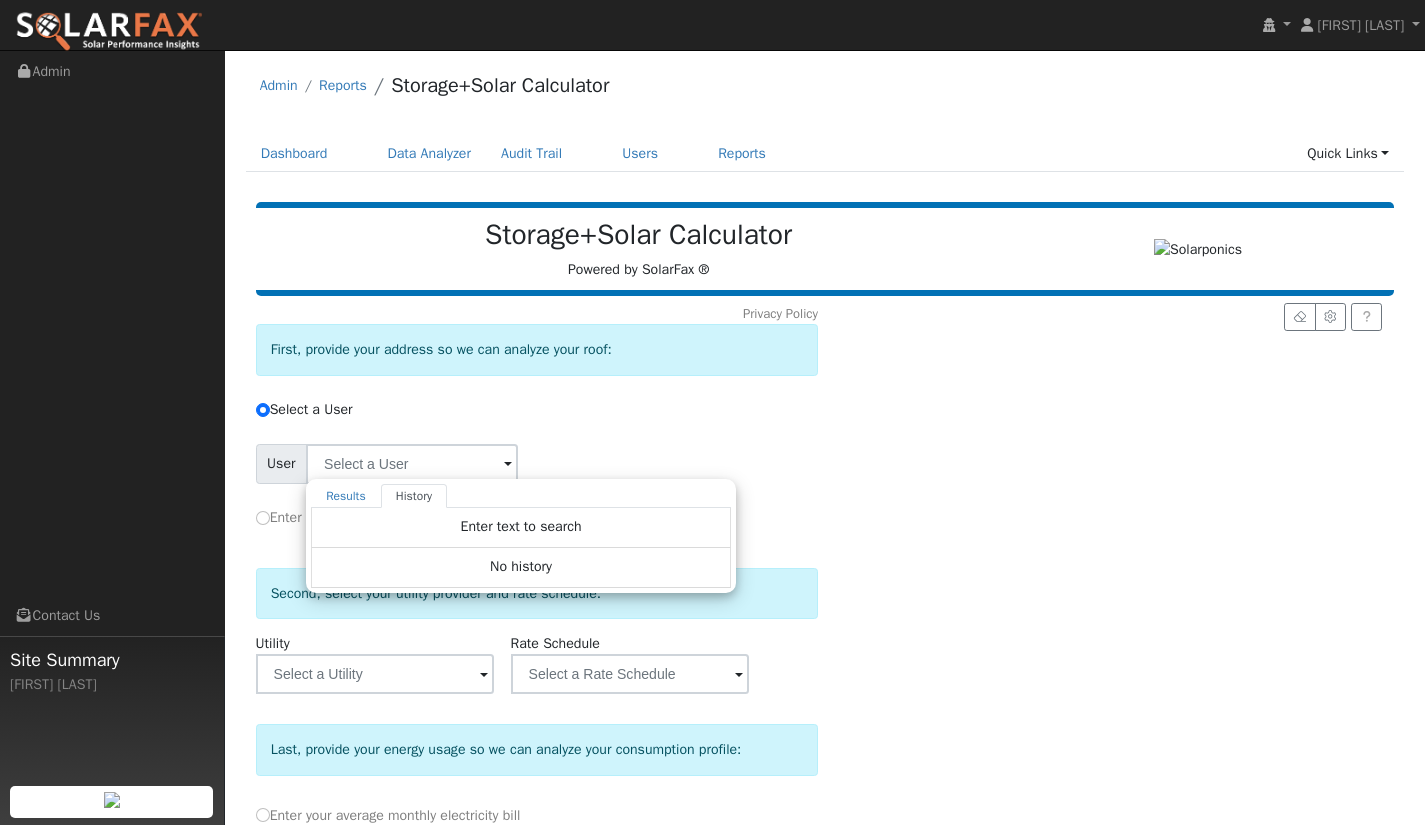 drag, startPoint x: 598, startPoint y: 449, endPoint x: 577, endPoint y: 452, distance: 21.213203 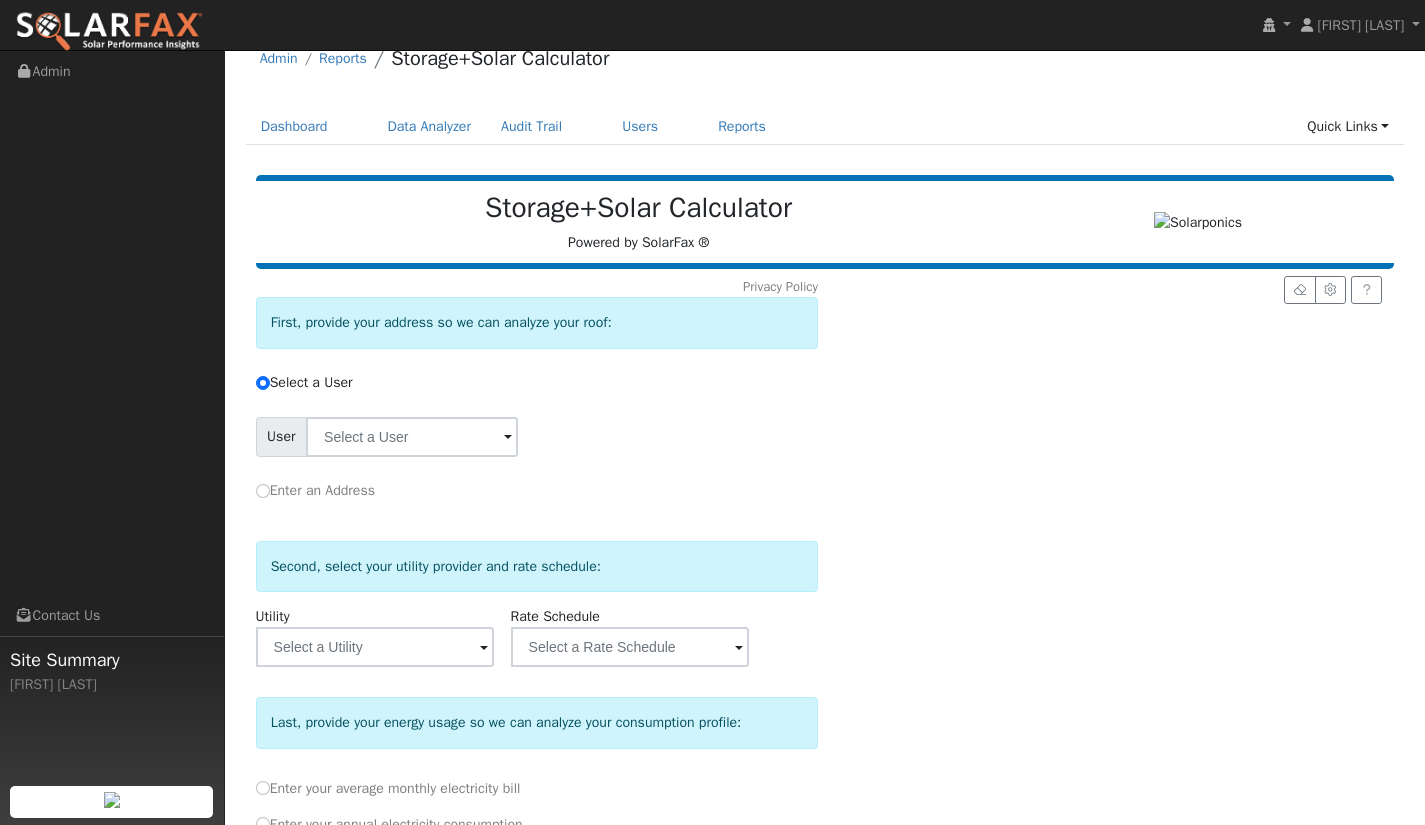 scroll, scrollTop: 0, scrollLeft: 0, axis: both 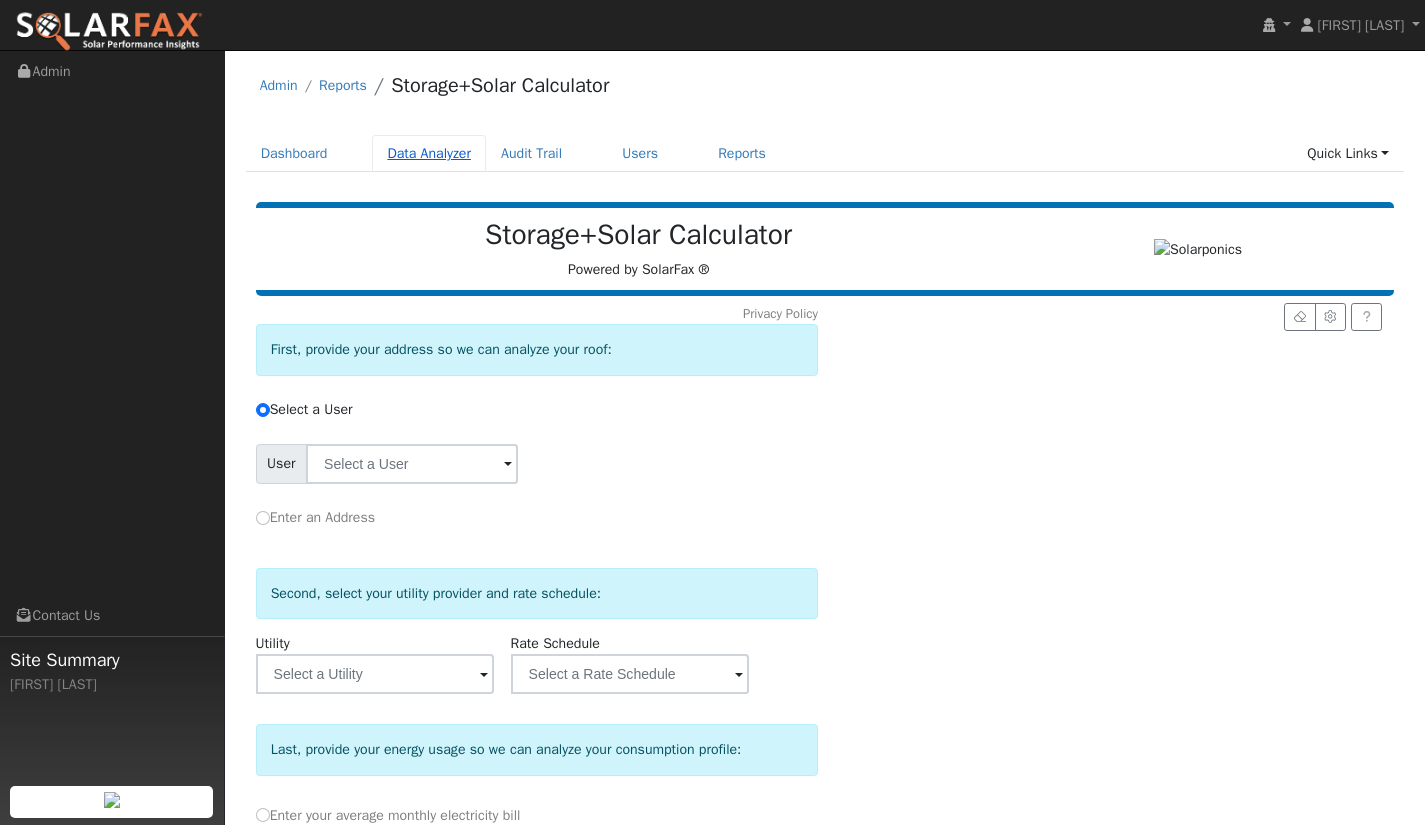 click on "Data Analyzer" at bounding box center (429, 153) 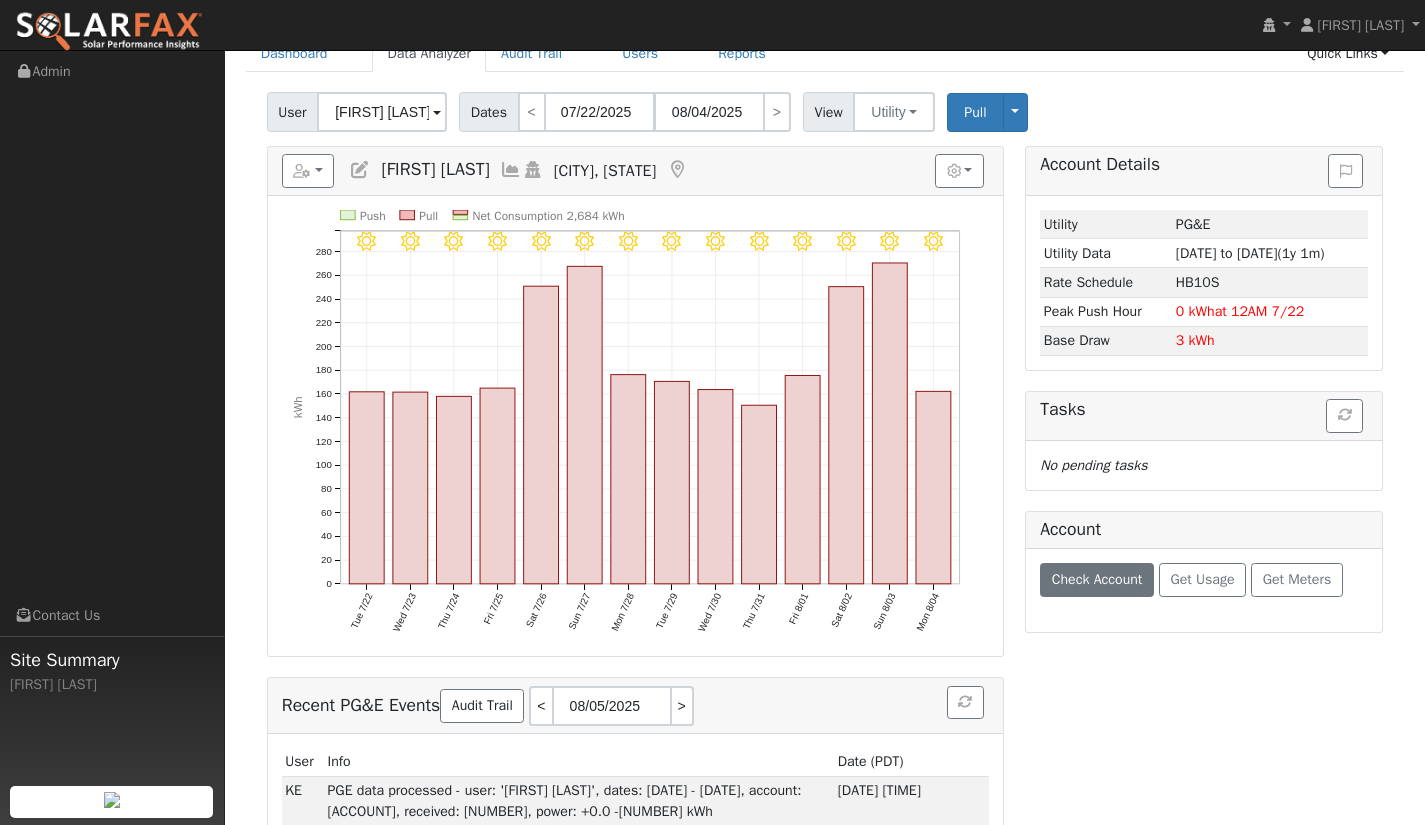 scroll, scrollTop: 0, scrollLeft: 0, axis: both 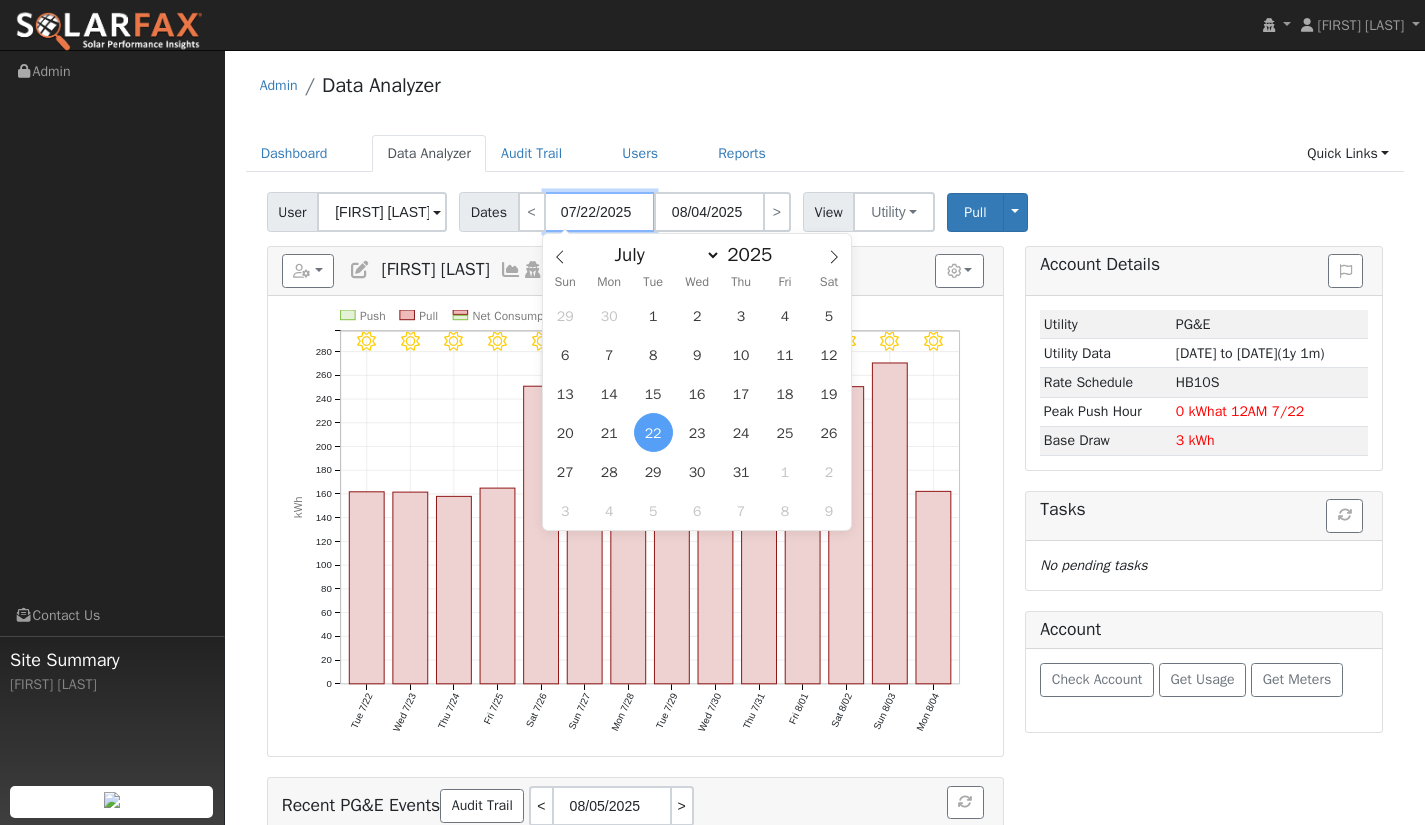 click on "07/22/2025" at bounding box center [600, 212] 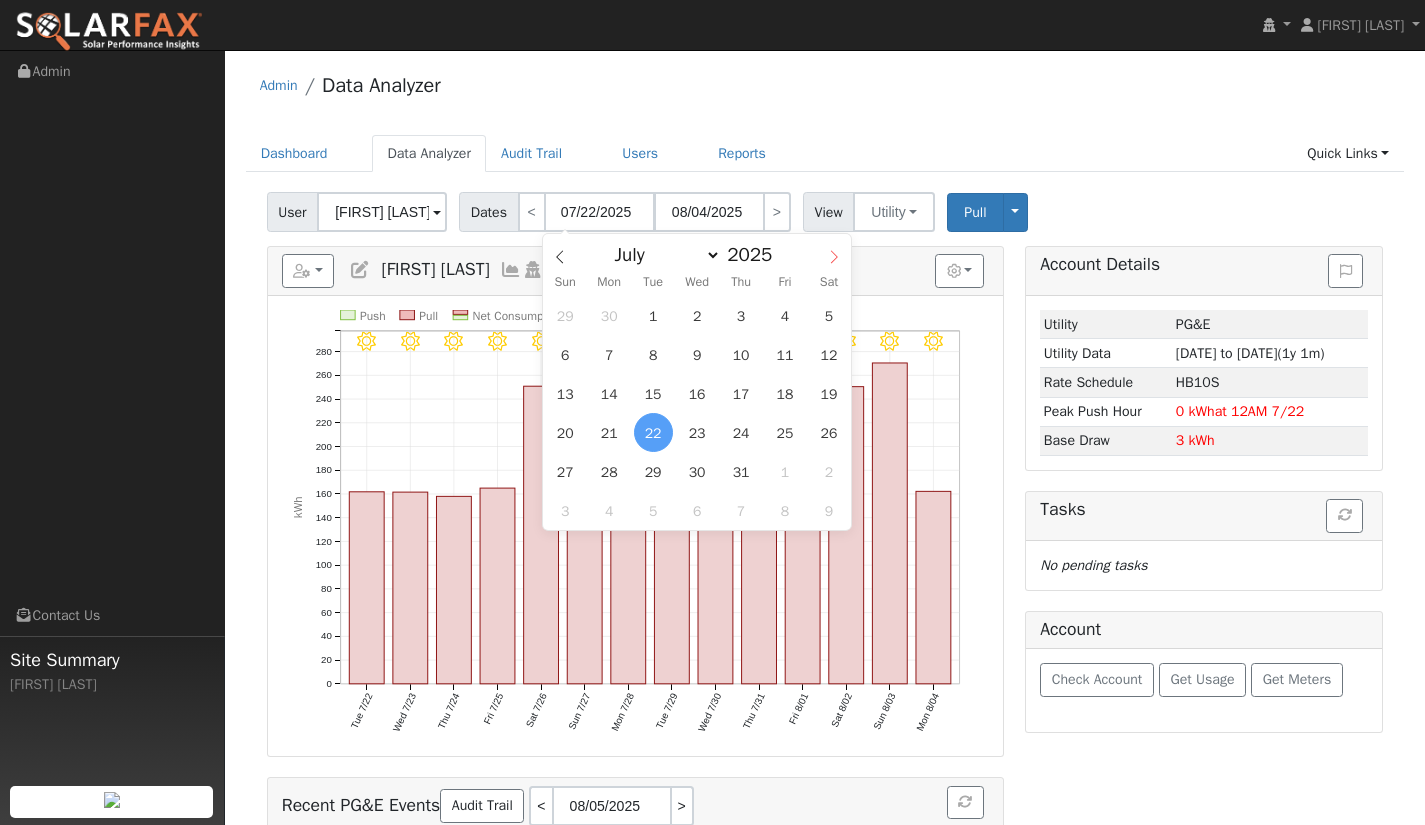 click 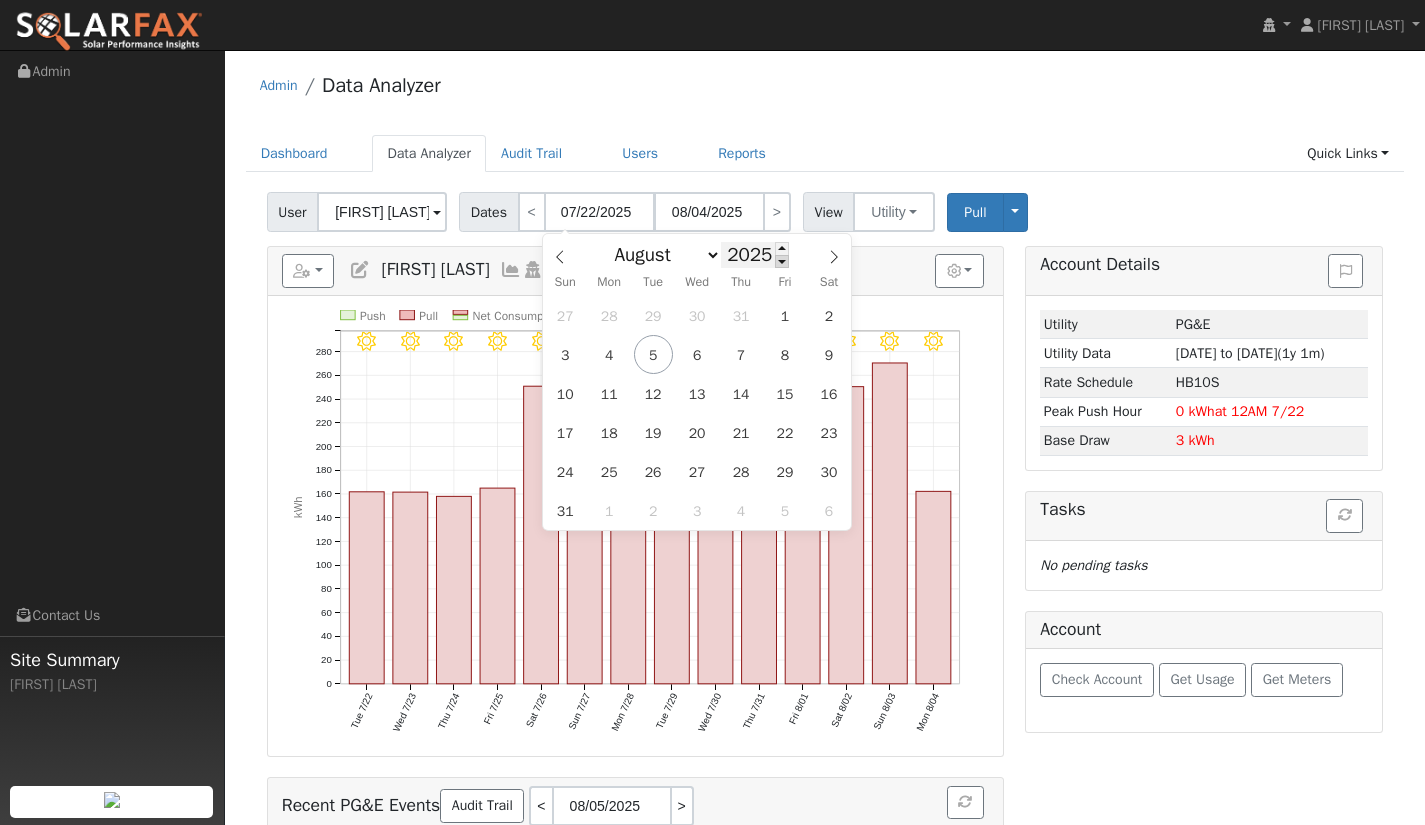 click at bounding box center [782, 261] 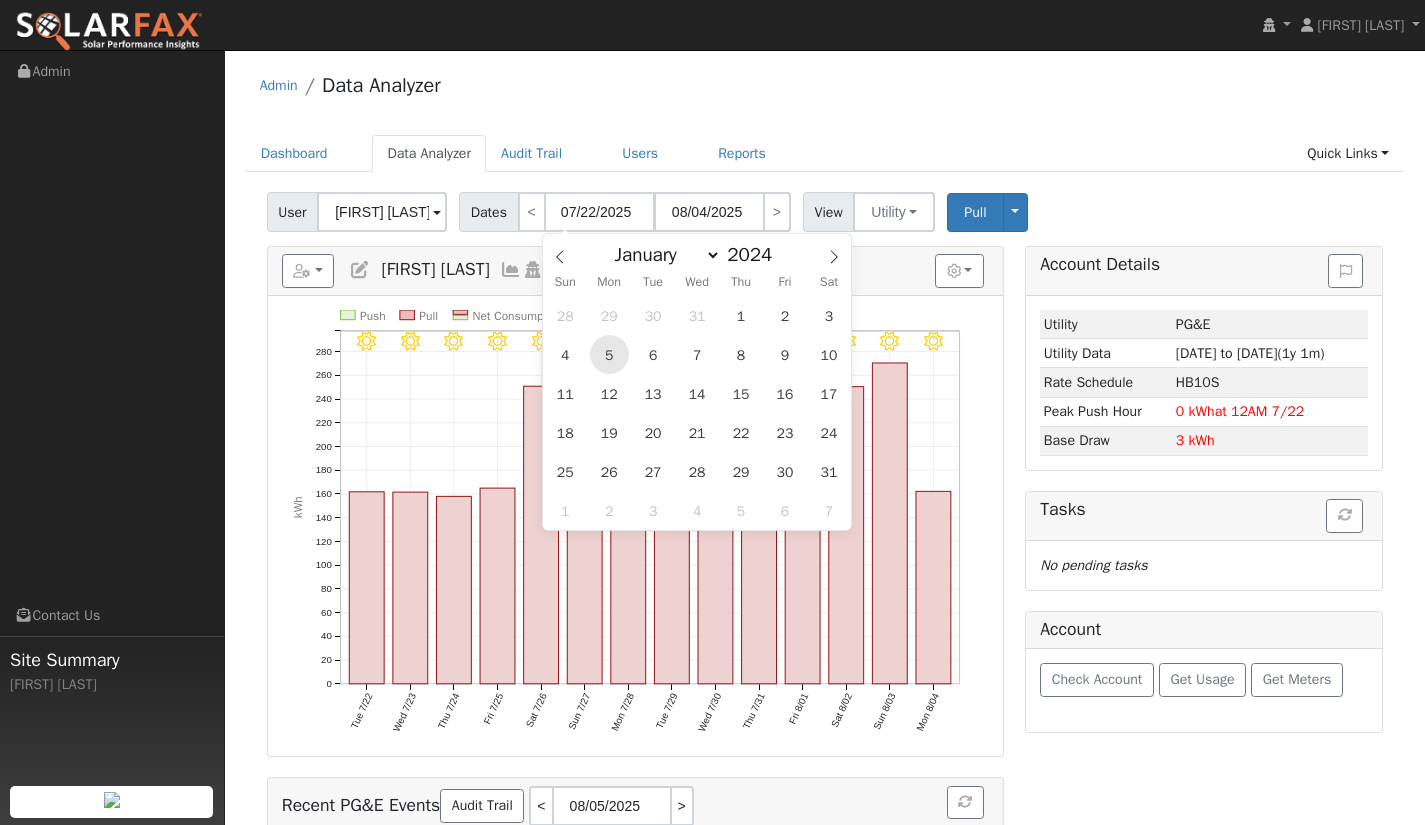 click on "5" at bounding box center [609, 354] 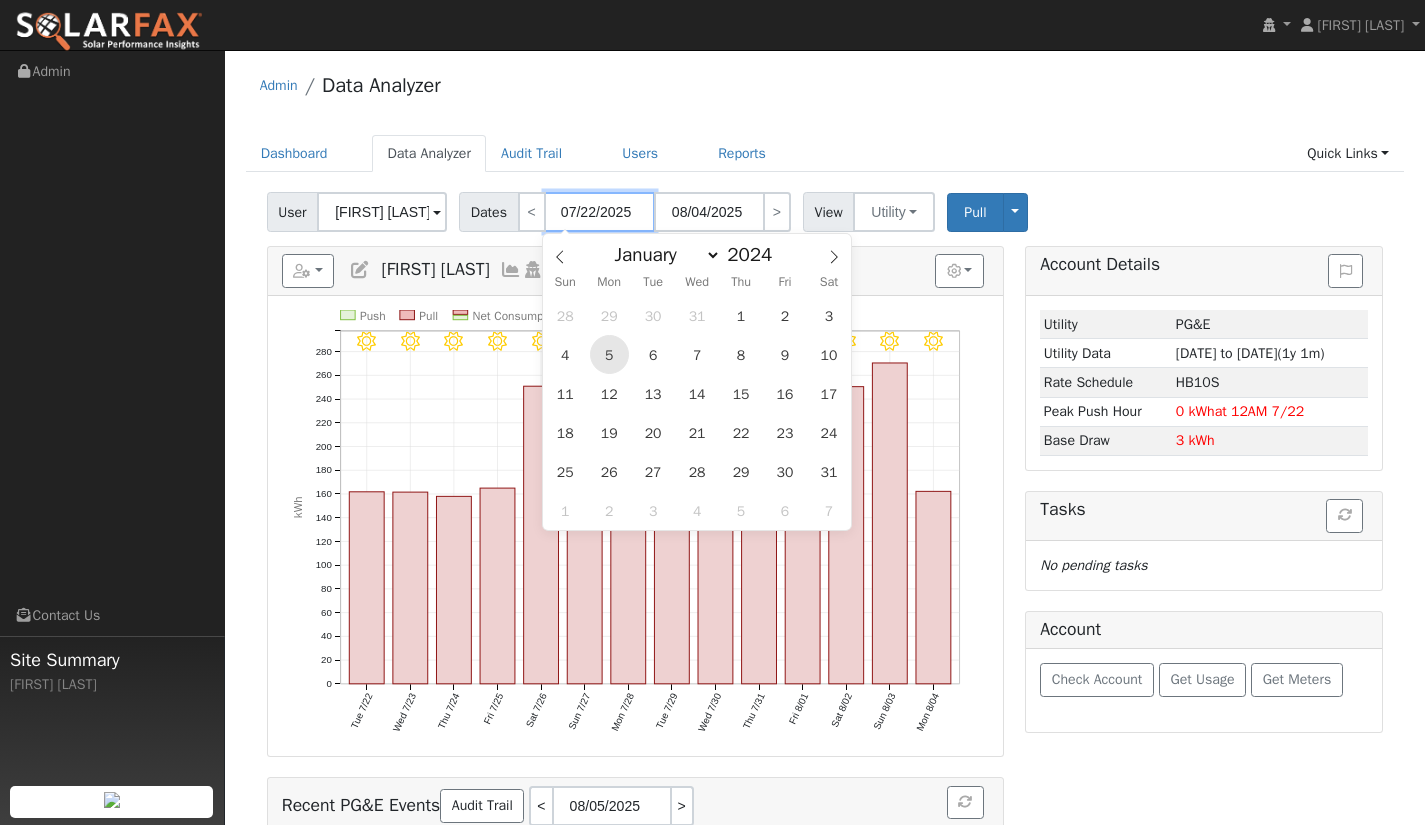 type on "[DATE]" 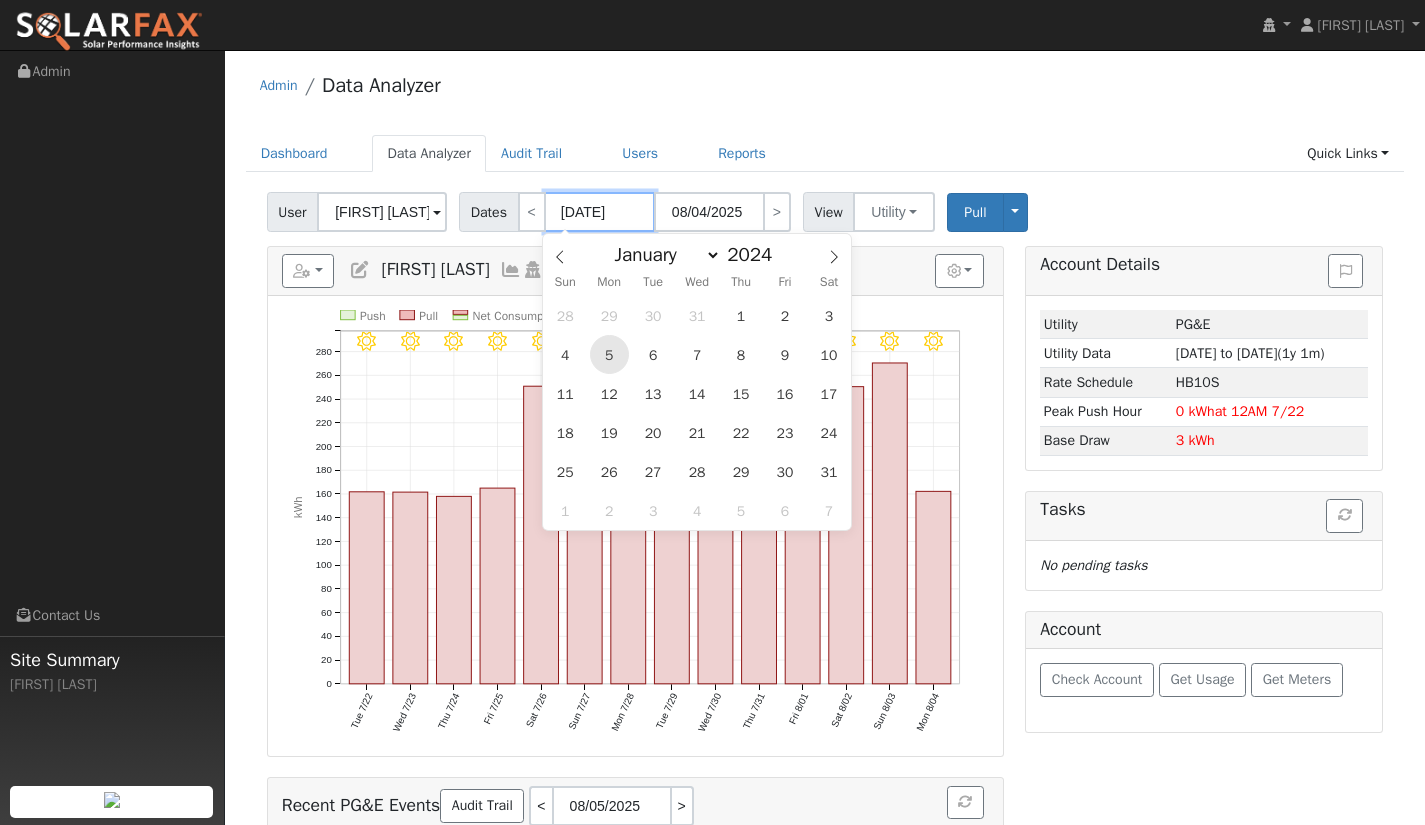 type on "[DATE]" 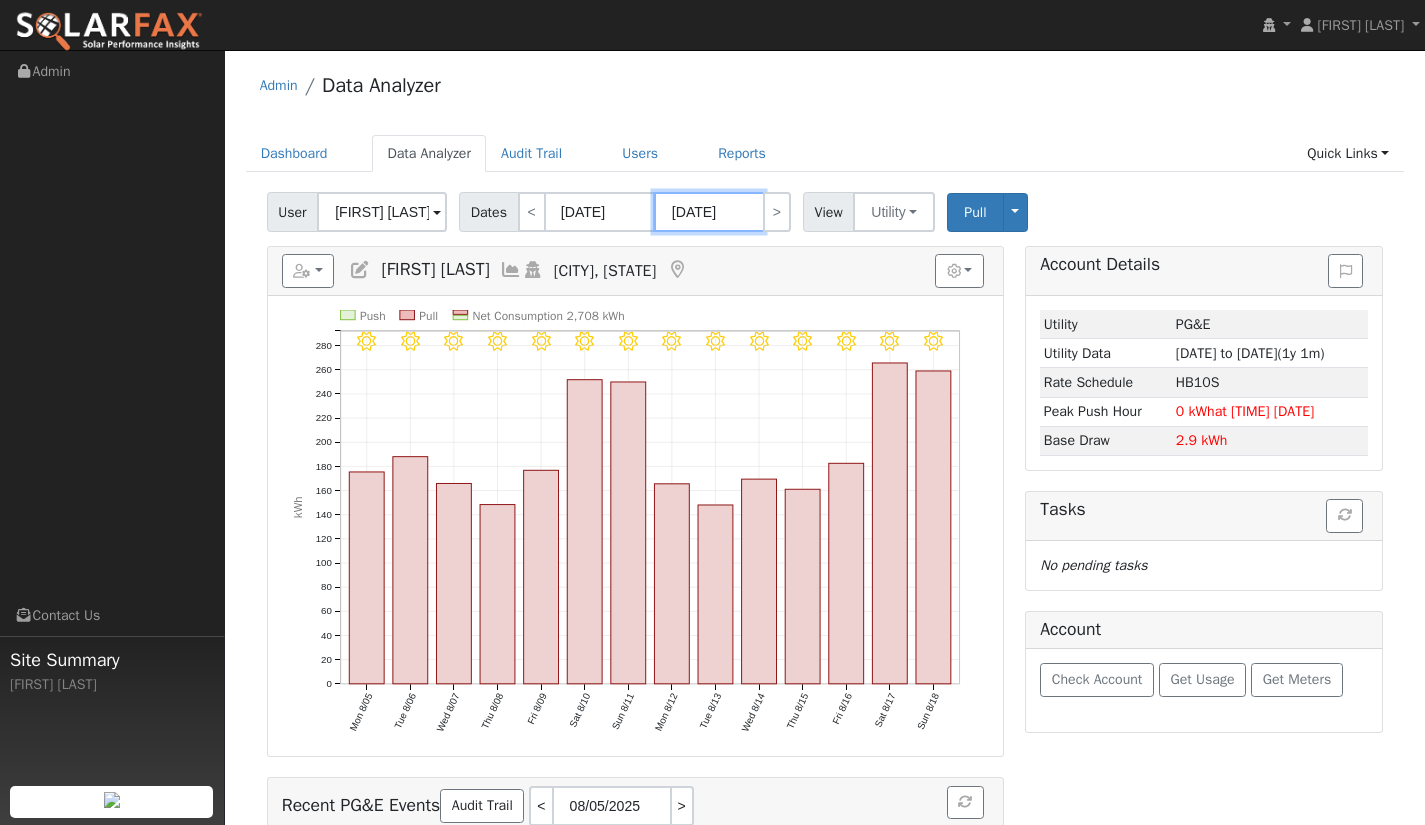 click on "[DATE]" at bounding box center (709, 212) 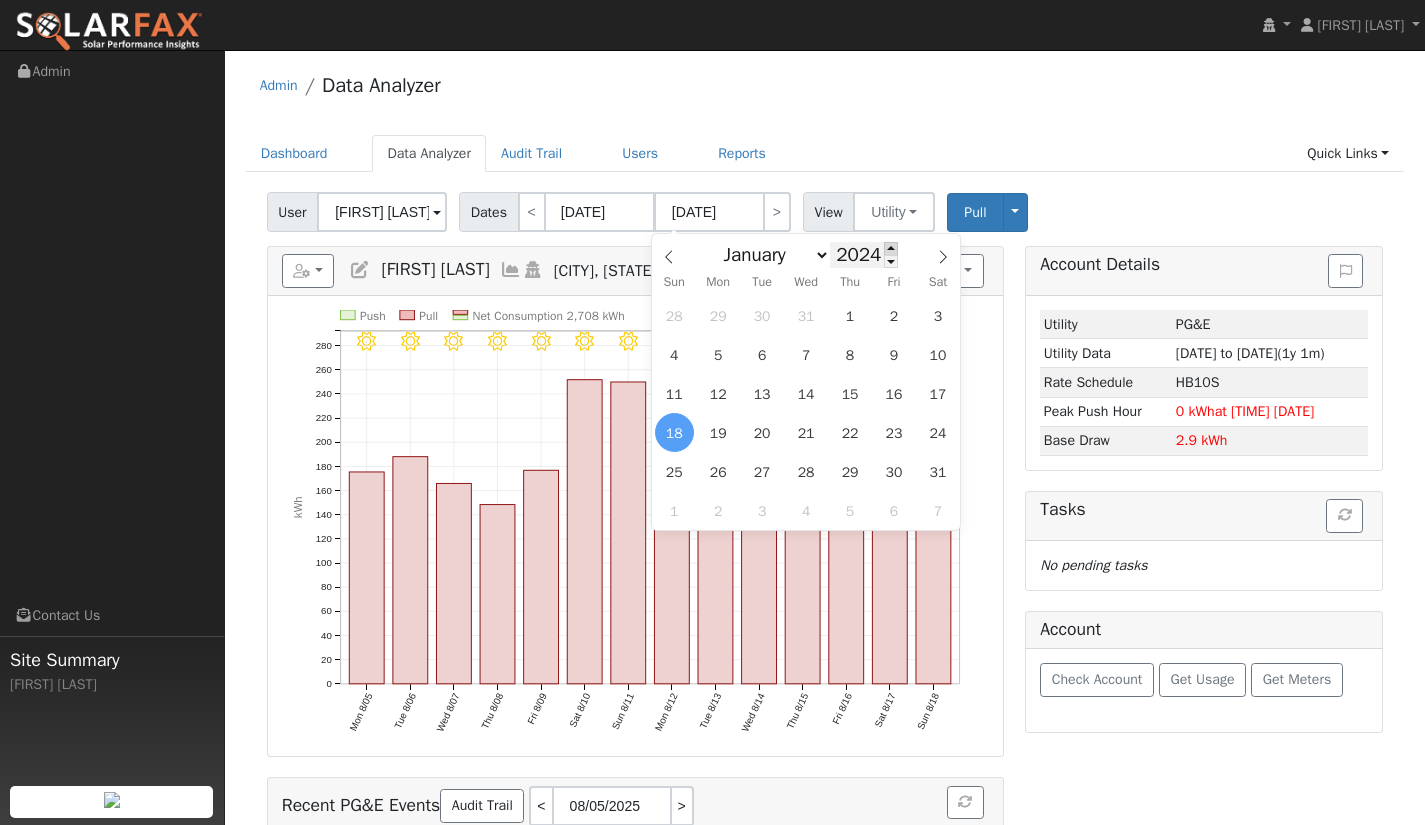 click at bounding box center (891, 248) 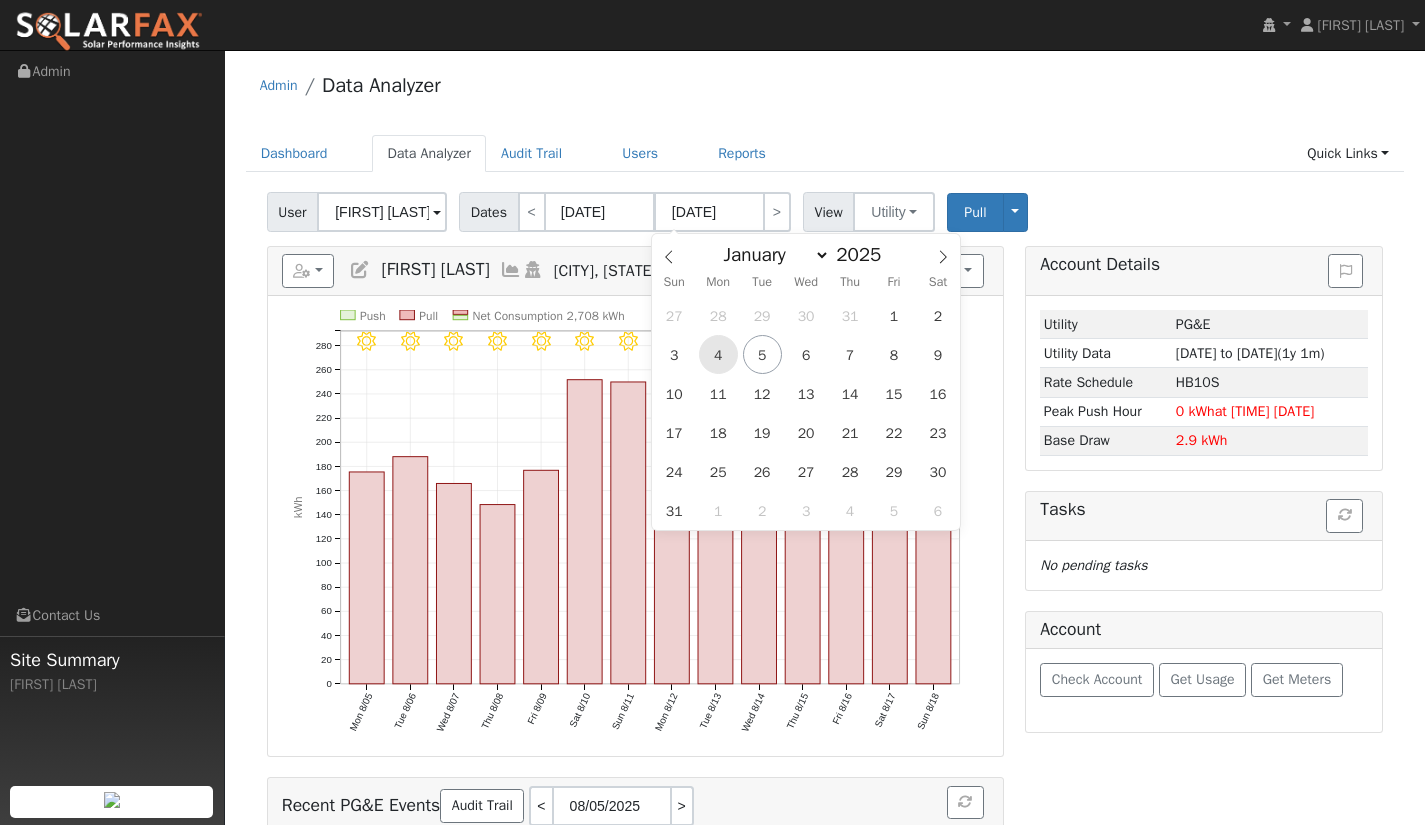 click on "4" at bounding box center (718, 354) 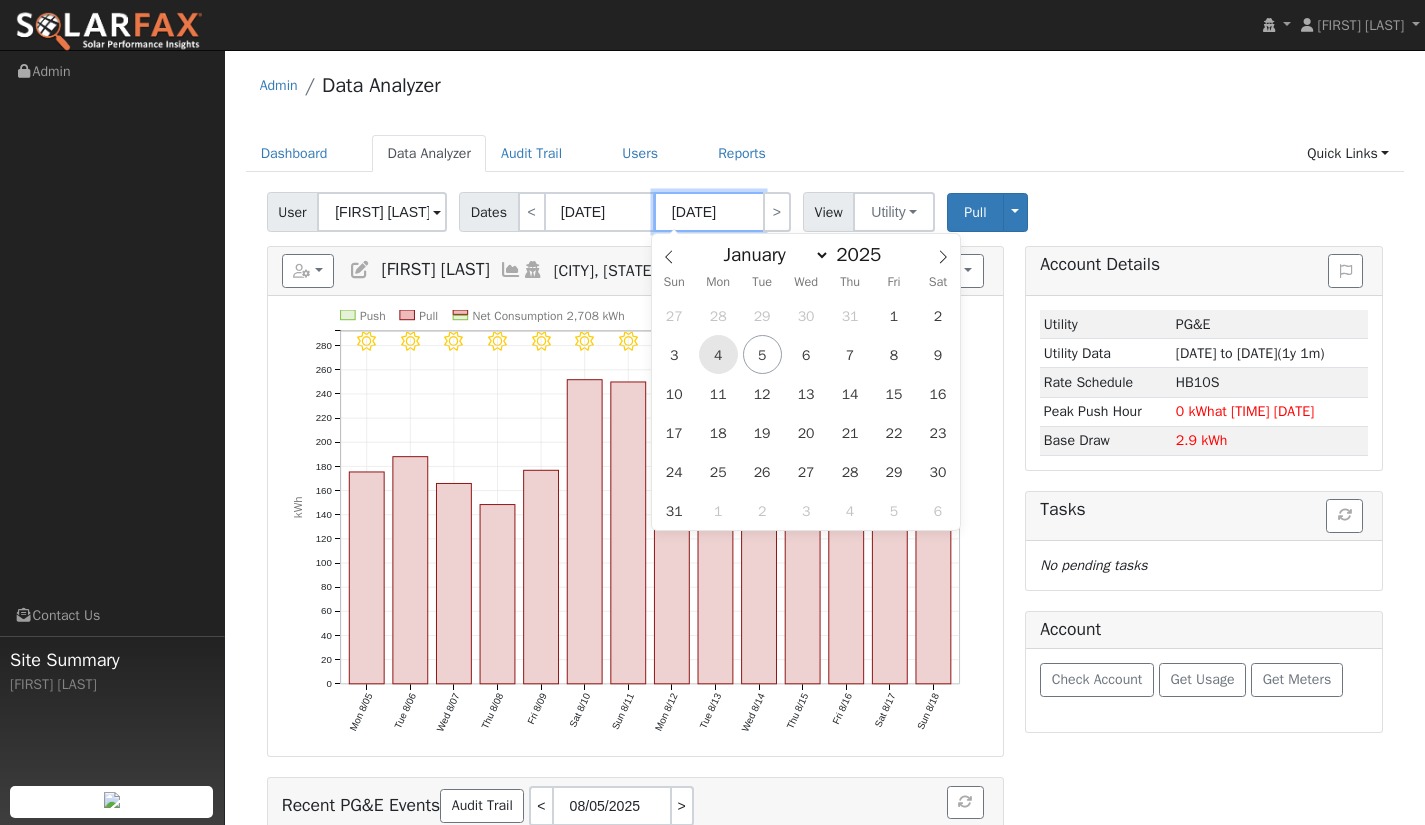 type on "08/04/2025" 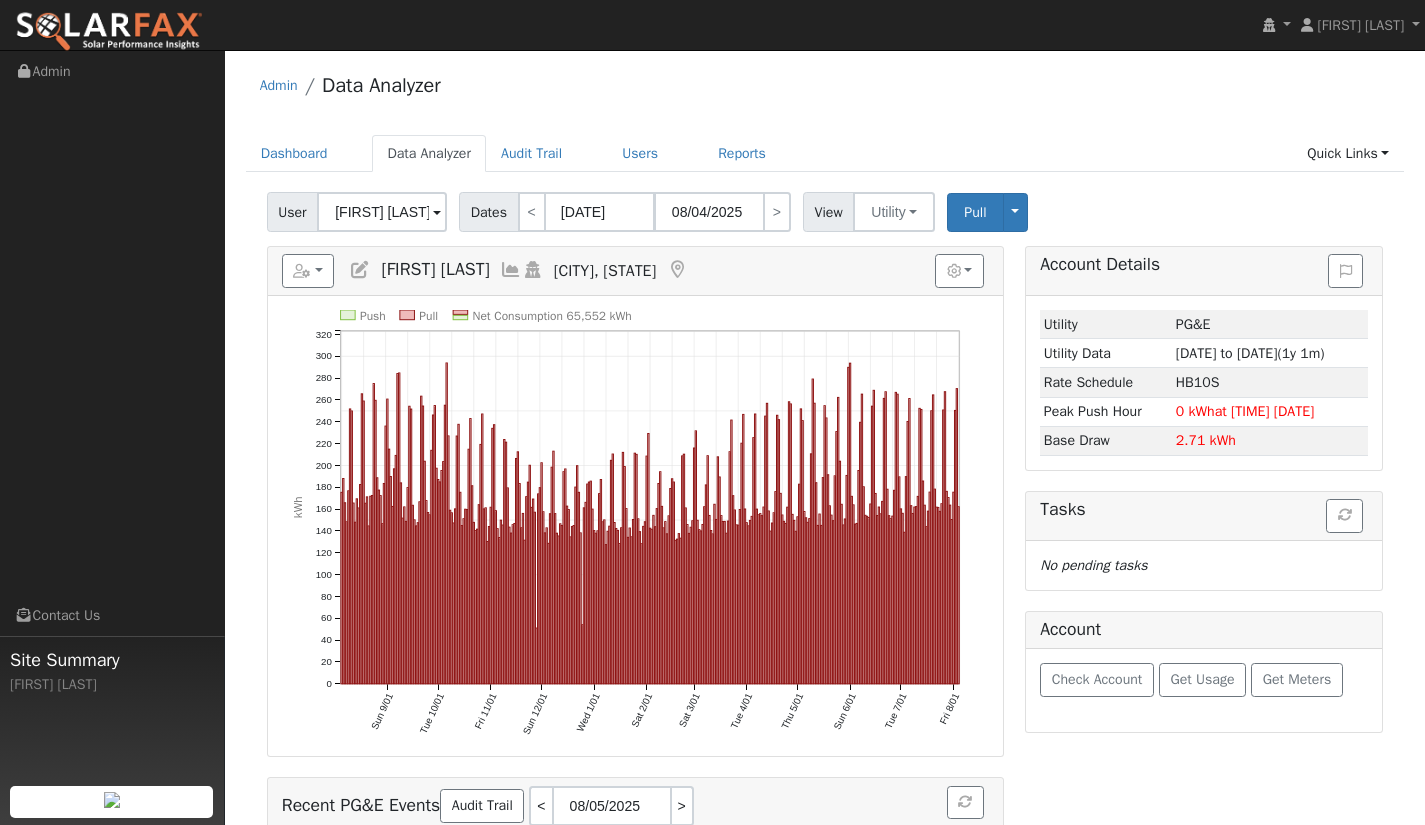 click on "Push Pull Net Consumption [NUMBER] kWh Sun [DATE] Tue [DATE] Fri [DATE] Sun [DATE] Wed [DATE] Sat [DATE] Sat [DATE] Tue [DATE] Thu [DATE] Sun [DATE] Tue [DATE] Fri [DATE] Sat [DATE] 0 20 40 60 80 100 120 140 160 180 200 220 240 260 280 300 320 kWh onclick="" onclick="" onclick="" onclick="" onclick="" onclick="" onclick="" onclick="" onclick="" onclick="" onclick="" onclick="" onclick="" onclick="" onclick="" onclick="" onclick="" onclick="" onclick="" onclick="" onclick="" onclick="" onclick="" onclick="" onclick="" onclick="" onclick="" onclick="" onclick="" onclick="" onclick="" onclick="" onclick="" onclick="" onclick="" onclick="" onclick="" onclick="" onclick="" onclick="" onclick="" onclick="" onclick="" onclick="" onclick="" onclick="" onclick="" onclick="" onclick="" onclick="" onclick="" onclick="" onclick="" onclick="" onclick="" onclick="" onclick="" onclick="" onclick="" onclick="" onclick="" onclick="" onclick="" onclick="" onclick="" onclick="" onclick="" onclick="" onclick="" onclick="" onclick="" onclick=""" at bounding box center (635, 526) 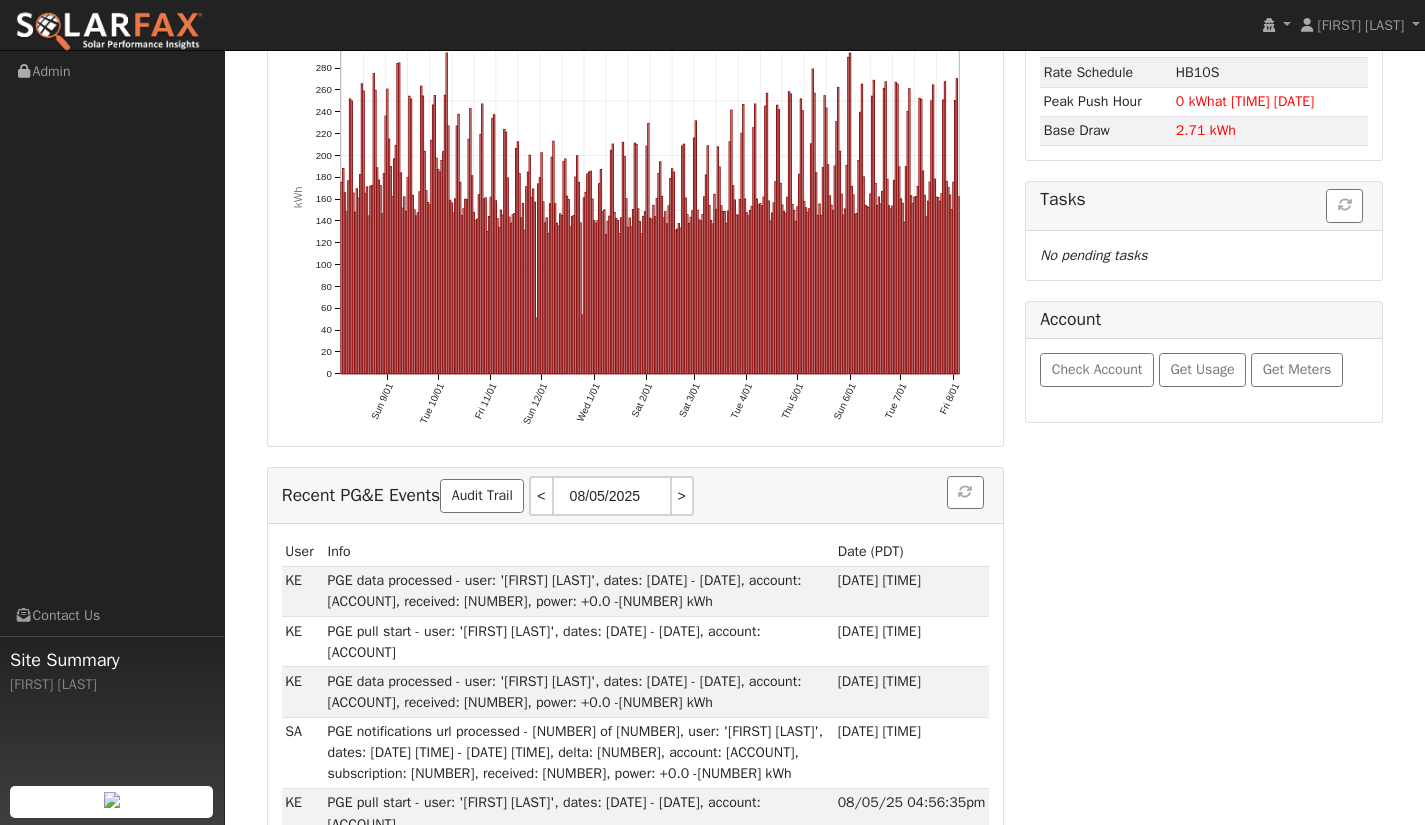 scroll, scrollTop: 0, scrollLeft: 0, axis: both 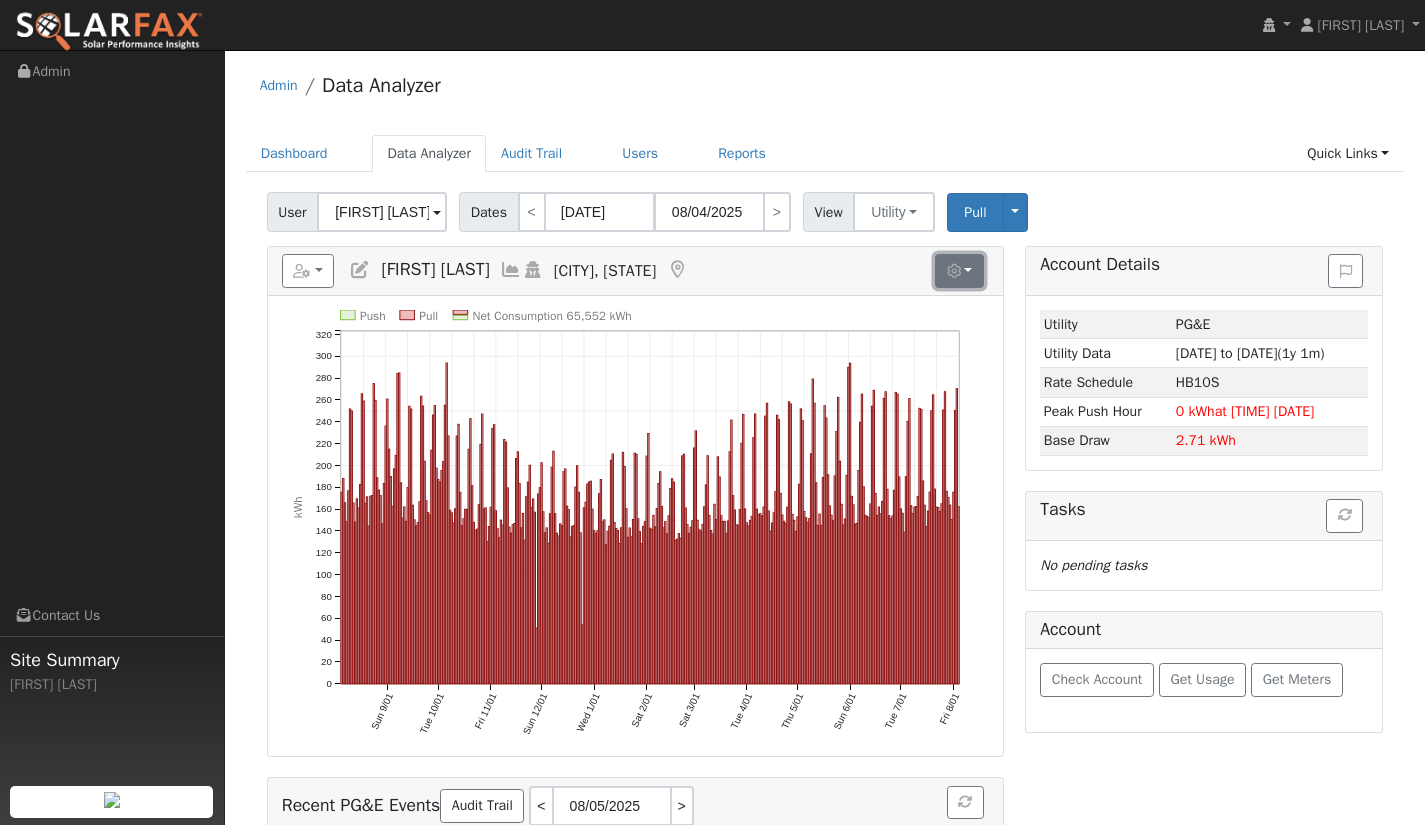 click at bounding box center (959, 271) 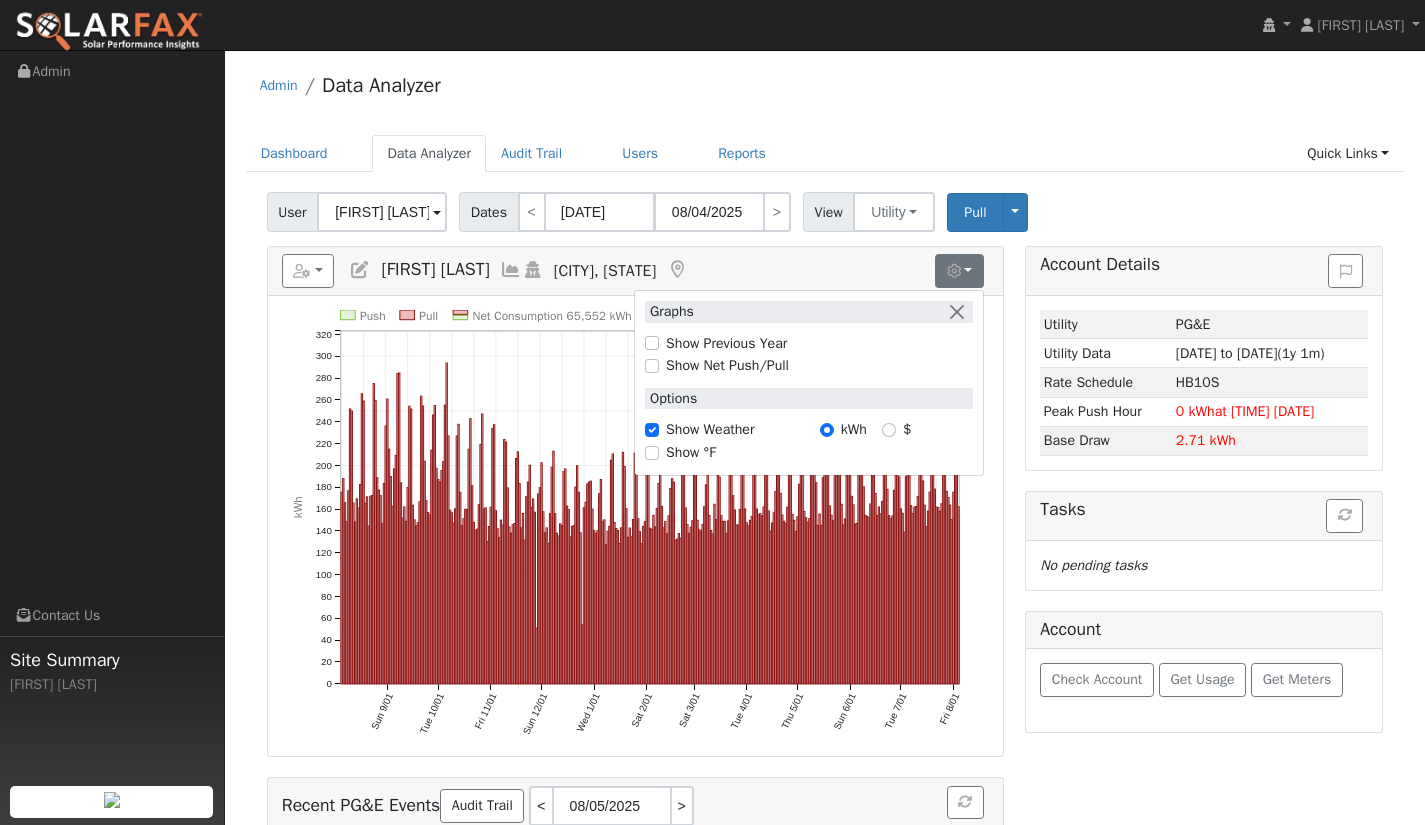 click on "Account Details   Issue History Date By Flag Comment Type No Issue History Loading... Utility PG&E Utility Data [DATE] to [DATE]  (1y 1m) Rate Schedule HB10S Peak Push Hour [NUMBER] kWh  at [TIME] [DATE] Base Draw [NUMBER] kWh  Tasks  Loading... No pending tasks Account Check Account Get Usage Get Meters" at bounding box center (1204, 1282) 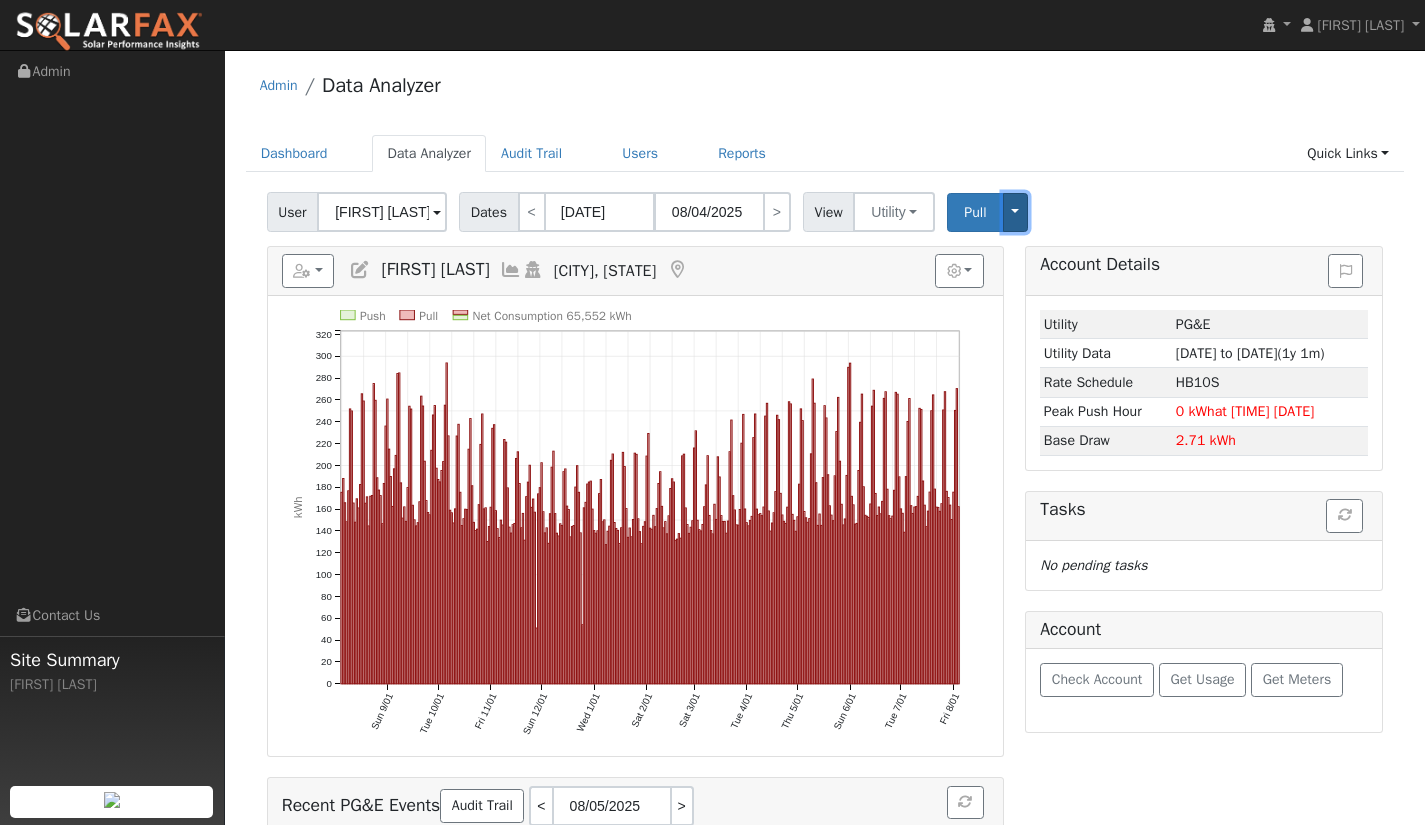 click on "Toggle Dropdown" at bounding box center [1016, 212] 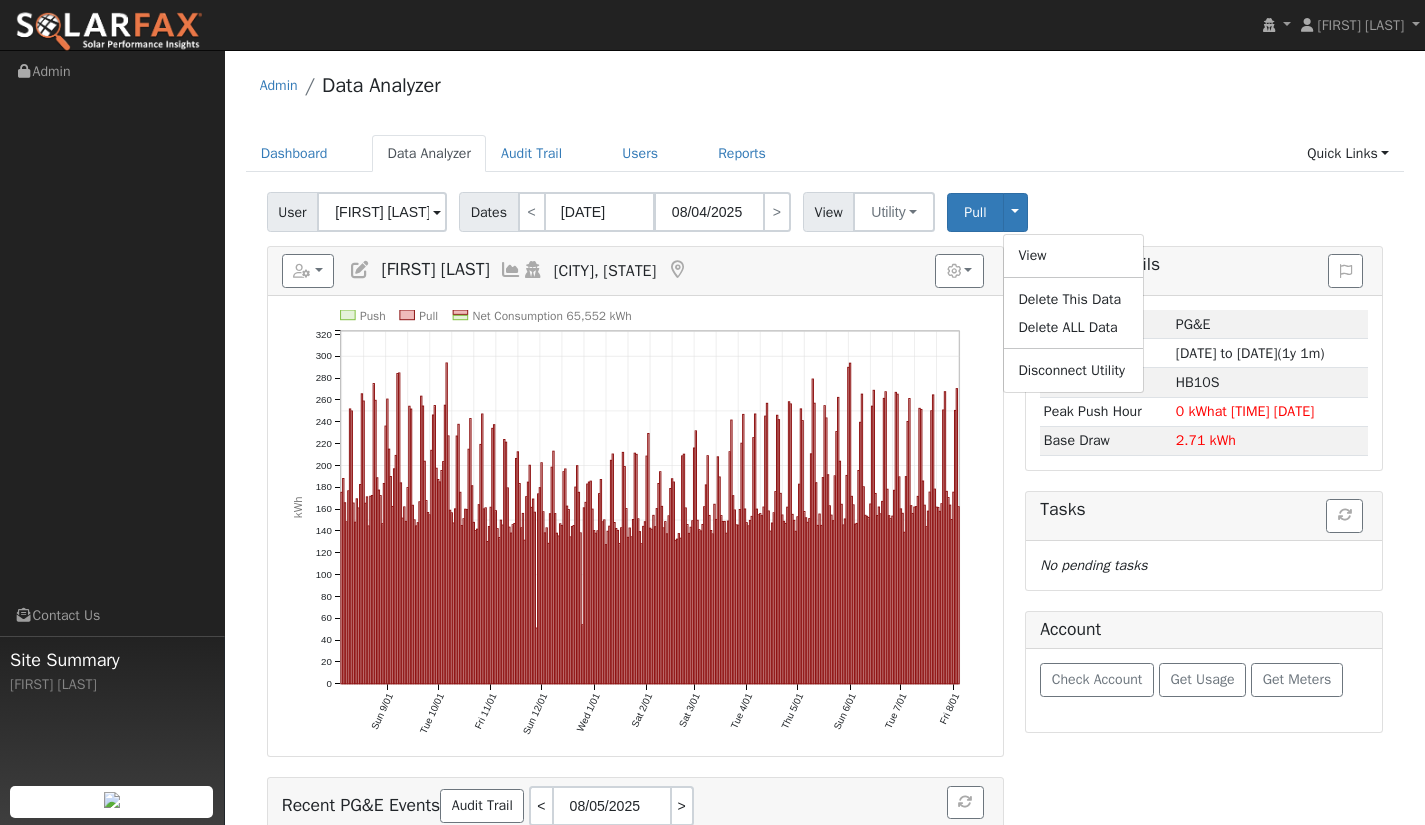 click on "User [FIRST] [LAST] Account   Default Account Default Account [NUMBER] [STREET], [CITY], [STATE] [POSTAL_CODE] Primary Account Dates  <  [DATE] [DATE] > View Utility Utility Solar Pull Toggle Dropdown View Delete This Data Delete ALL Data Disconnect Utility Are you sure you want to delete [FIRST] [LAST]'s PG&E data from [DATE] to [DATE]?  Back   Delete  Are you sure you want to delete ALL [FIRST] [LAST]'s PG&E data? Be careful: this cannot be undone.  Back   Delete  Disconnecting PG&E. Do you also want to delete all of the PG&E data?  - Delete data if disconnecting or connecting to different data.  - Keep data if reconnecting to same data.  Be careful: this cannot be undone.  Cancel  No  Yes Switch PG&E meter to Unknown (Usage Point). This will delete all of the current meter data and pull new meter data. Be careful: this cannot be undone.  Cancel   Confirm  No" at bounding box center (825, 208) 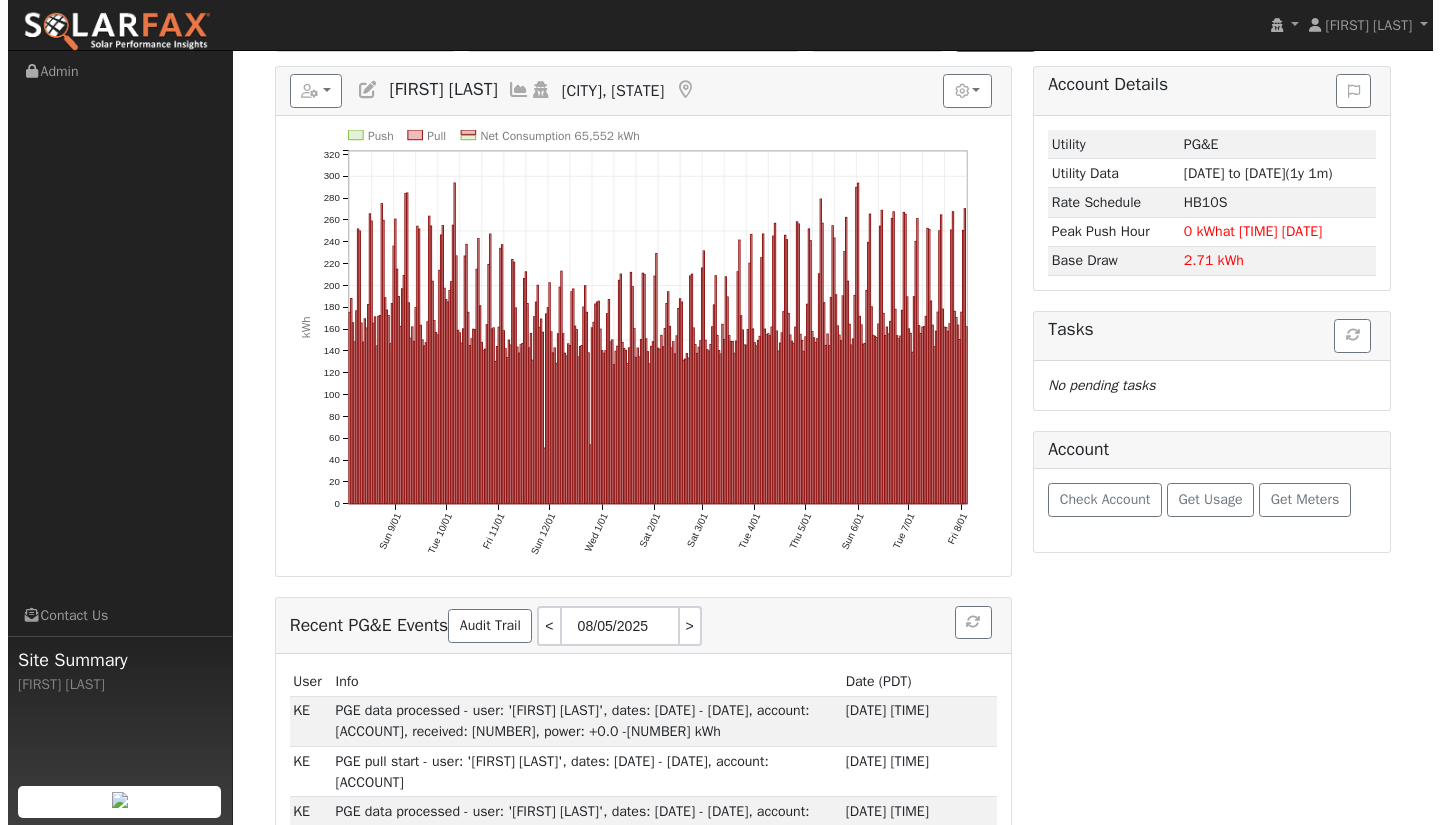scroll, scrollTop: 0, scrollLeft: 0, axis: both 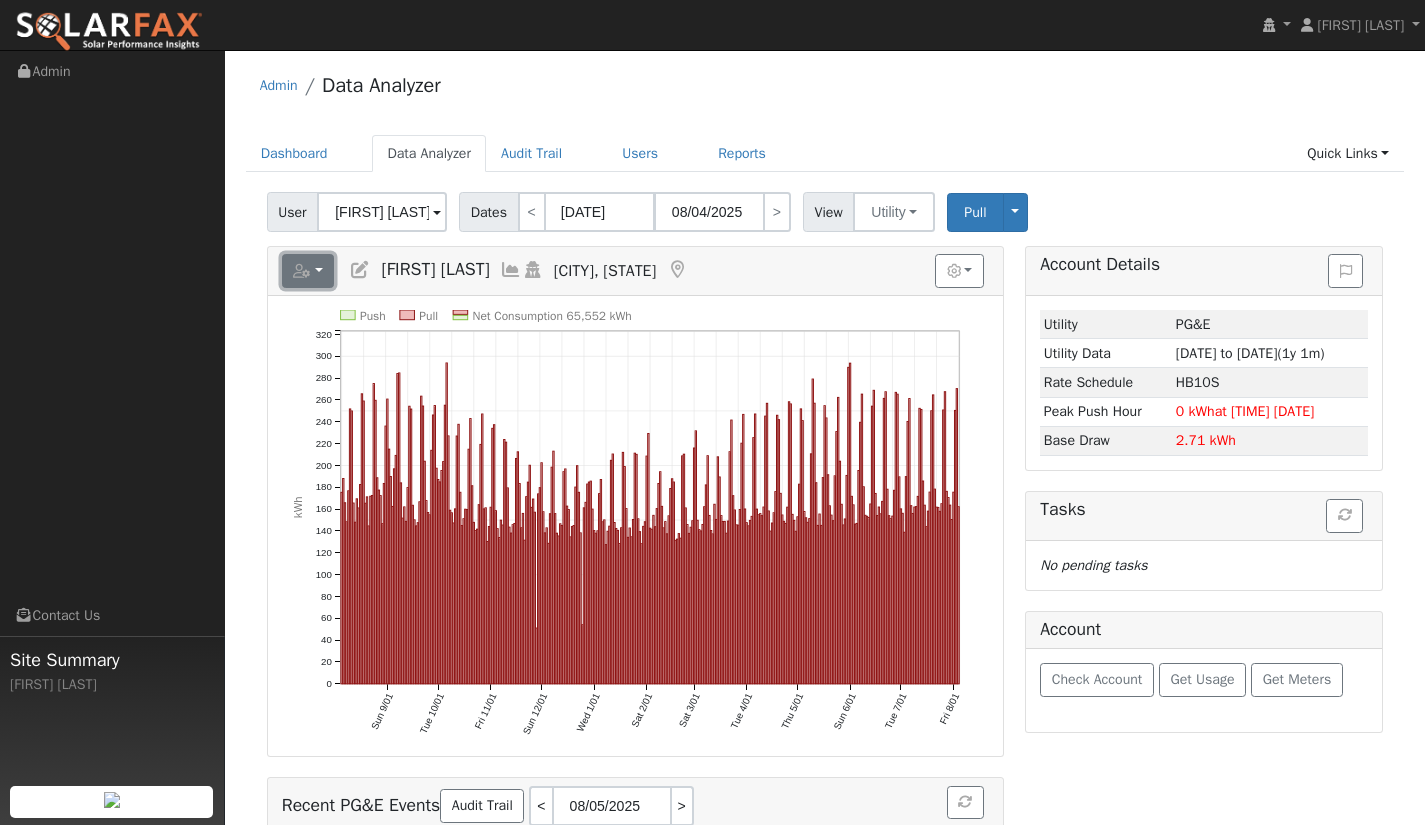 click at bounding box center (308, 271) 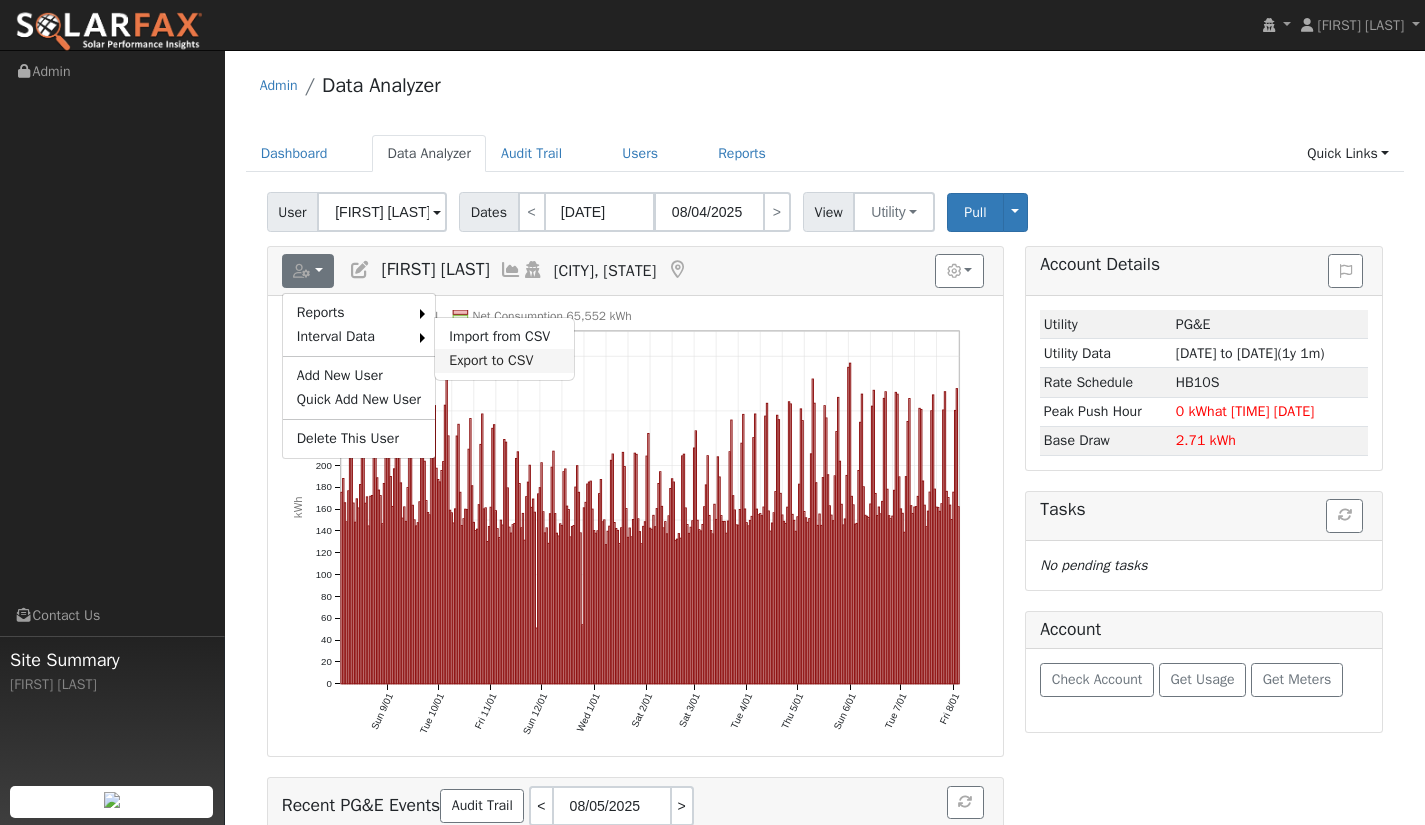 click on "Export to CSV" at bounding box center [504, 361] 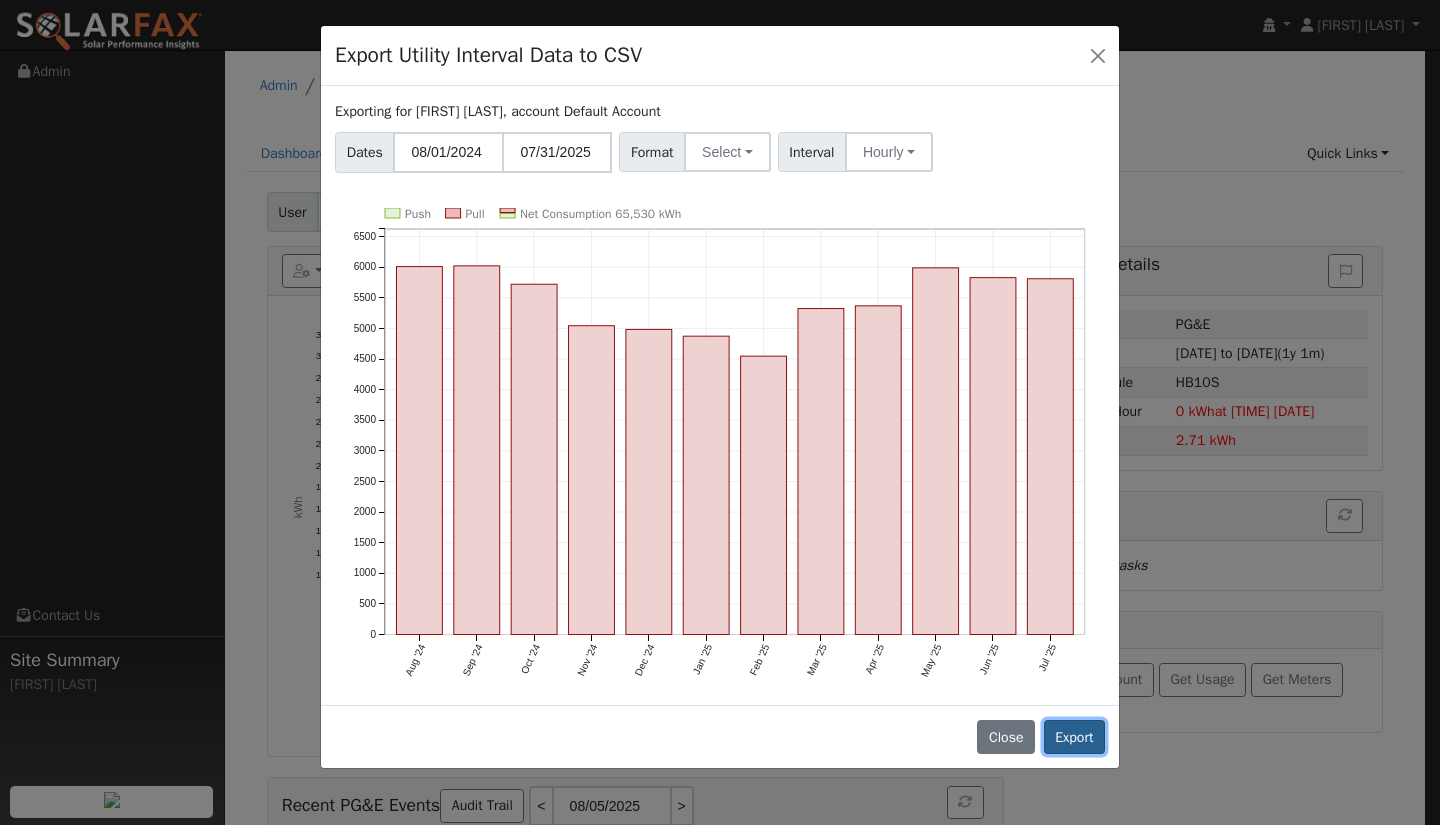 click on "Export" at bounding box center [1074, 737] 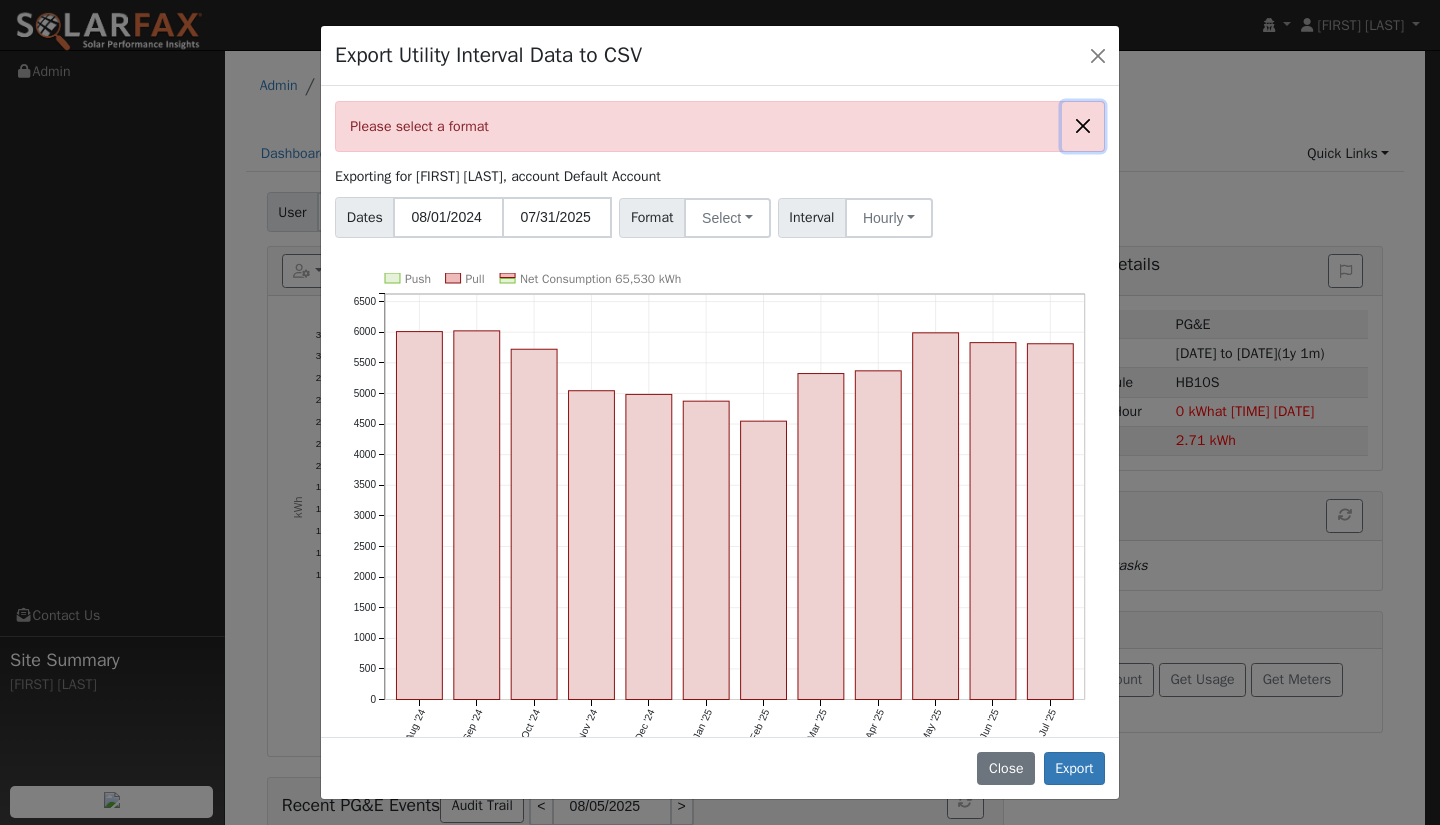 click at bounding box center [1083, 126] 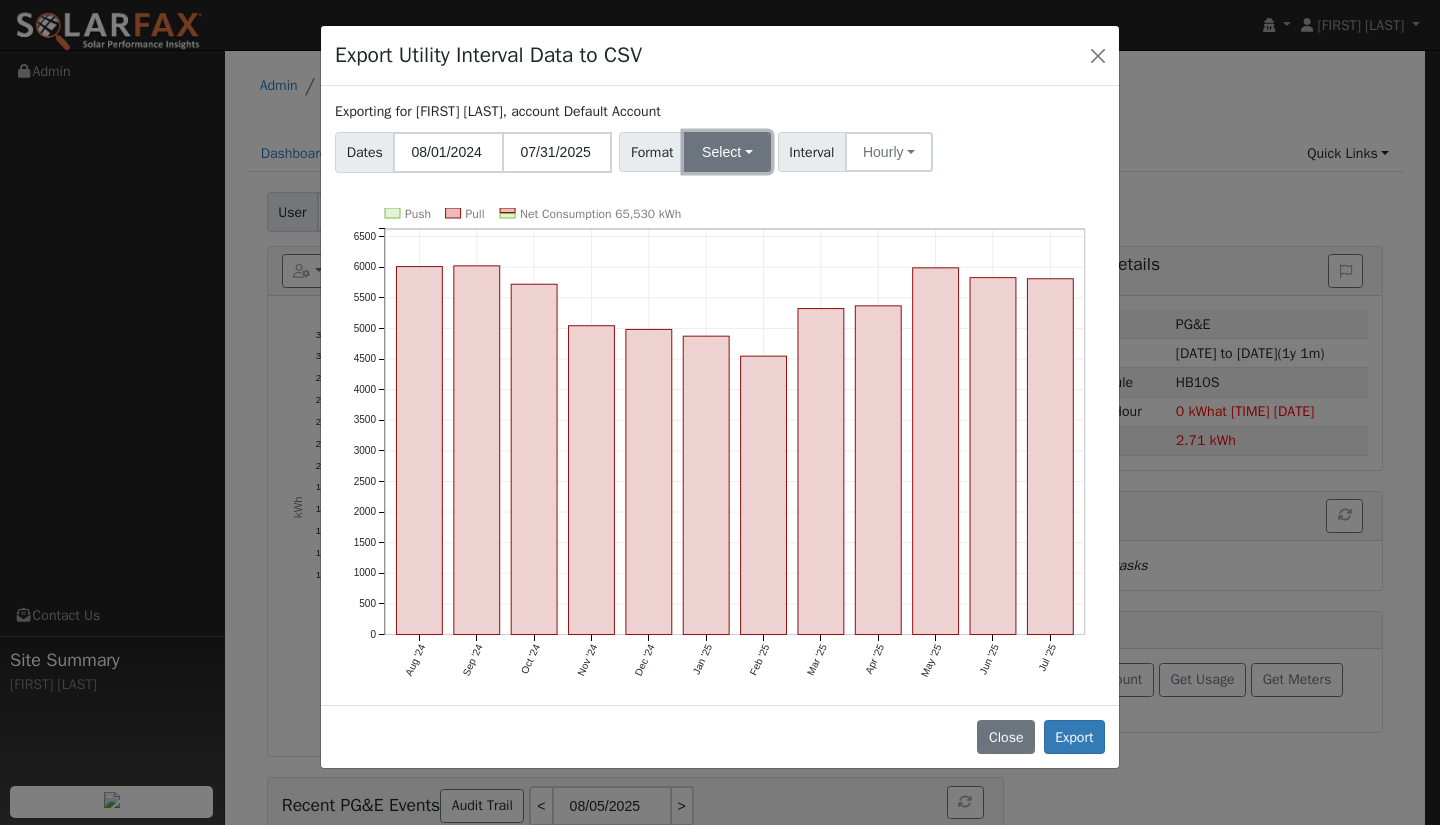 click on "Select" at bounding box center (727, 152) 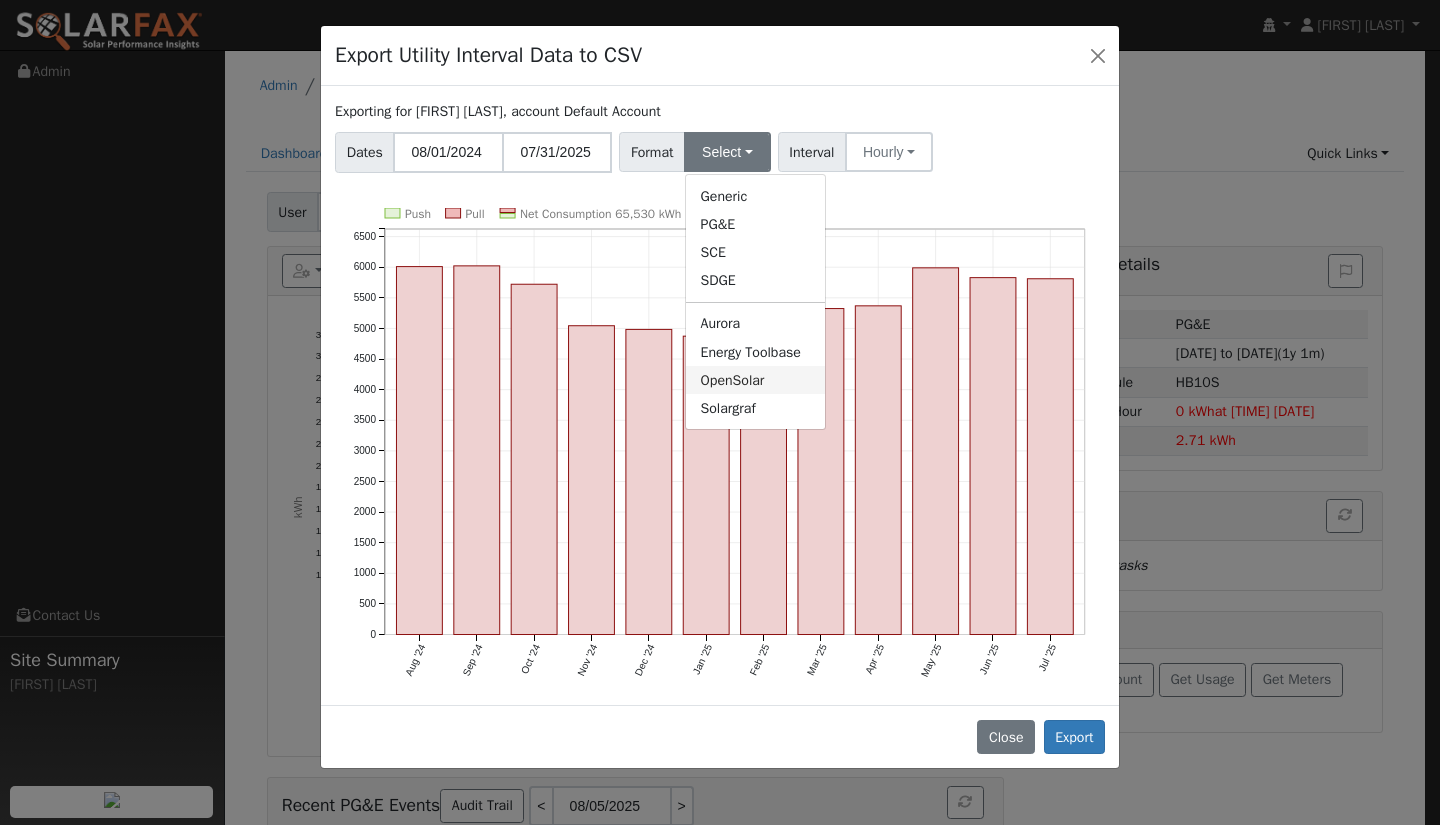 click on "OpenSolar" at bounding box center (755, 380) 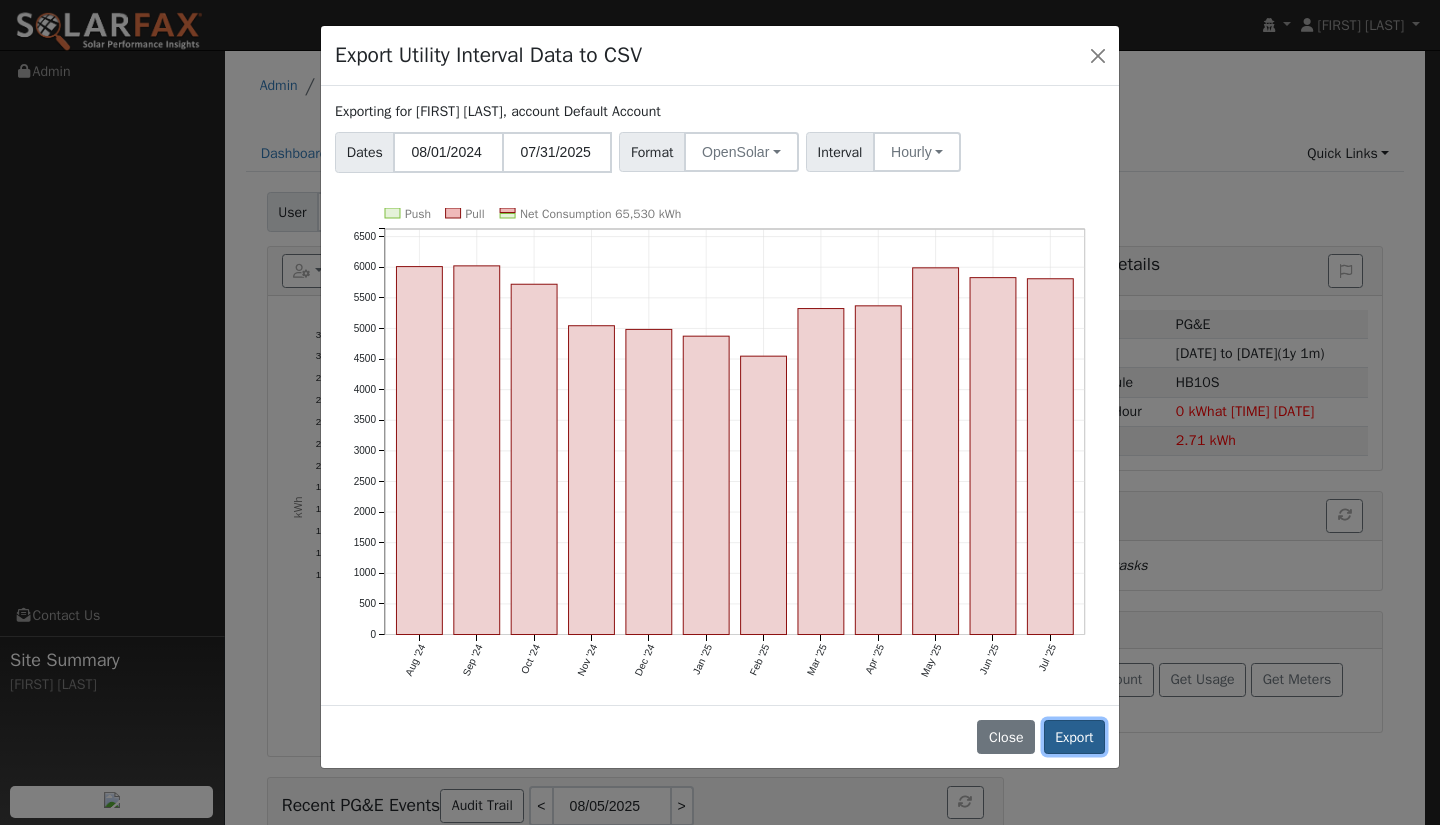 click on "Export" at bounding box center [1074, 737] 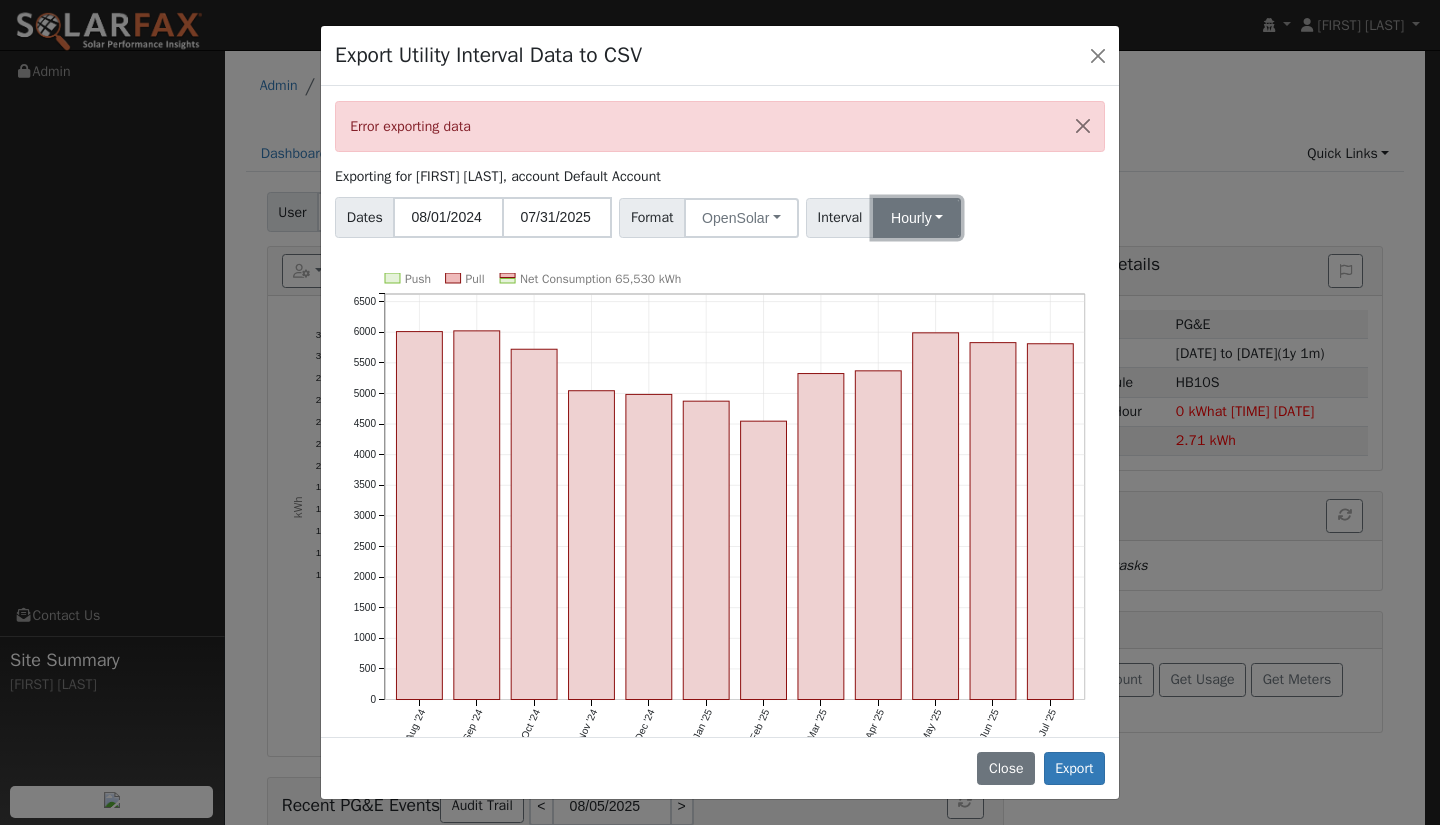 click on "Hourly" at bounding box center (917, 218) 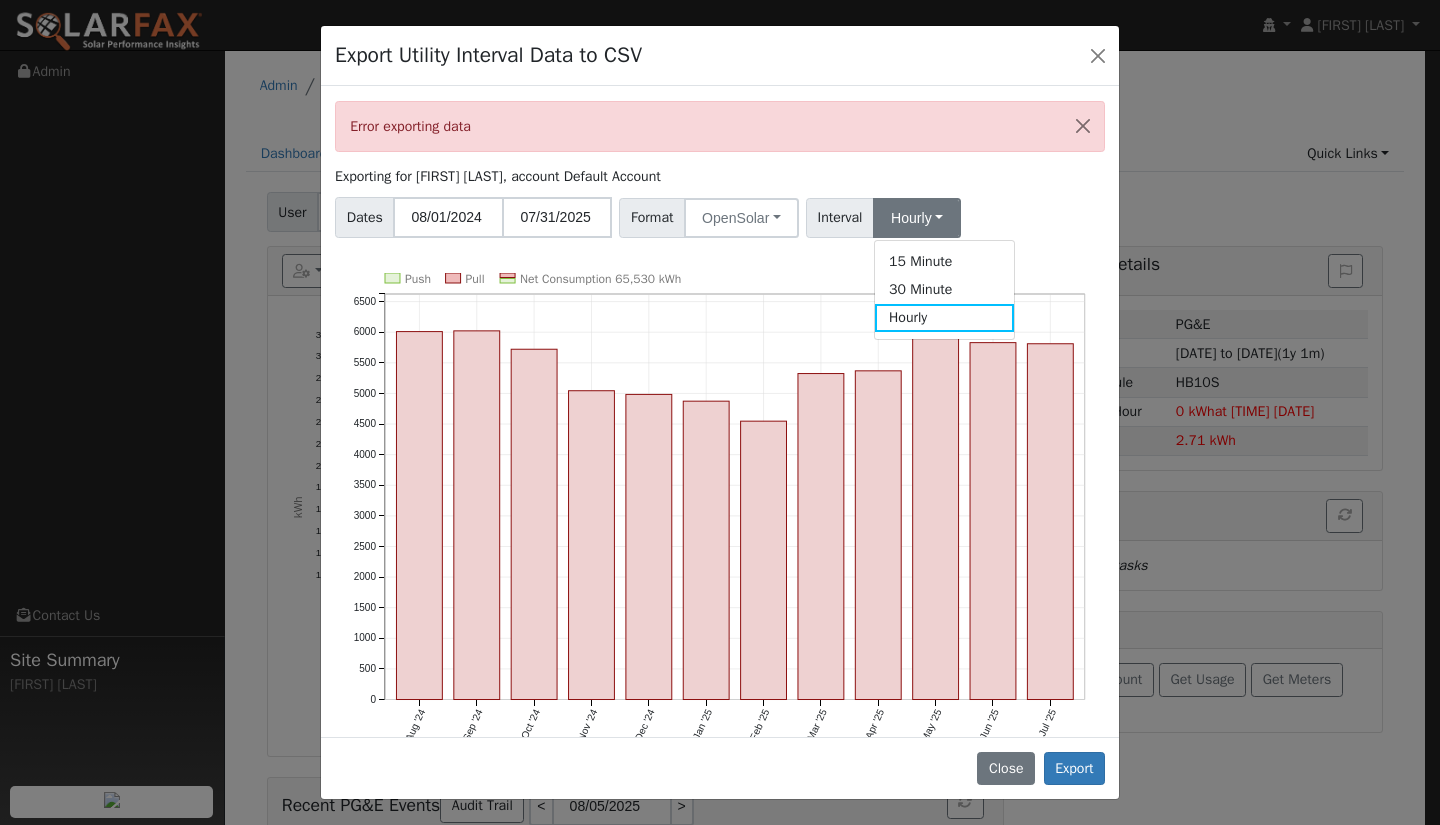 click on "Dates 08/01/2024 07/31/2025 Format OpenSolar Generic PG&E SCE SDGE Aurora Energy Toolbase OpenSolar Solargraf Interval Hourly 15 Minute 30 Minute Hourly" at bounding box center [720, 214] 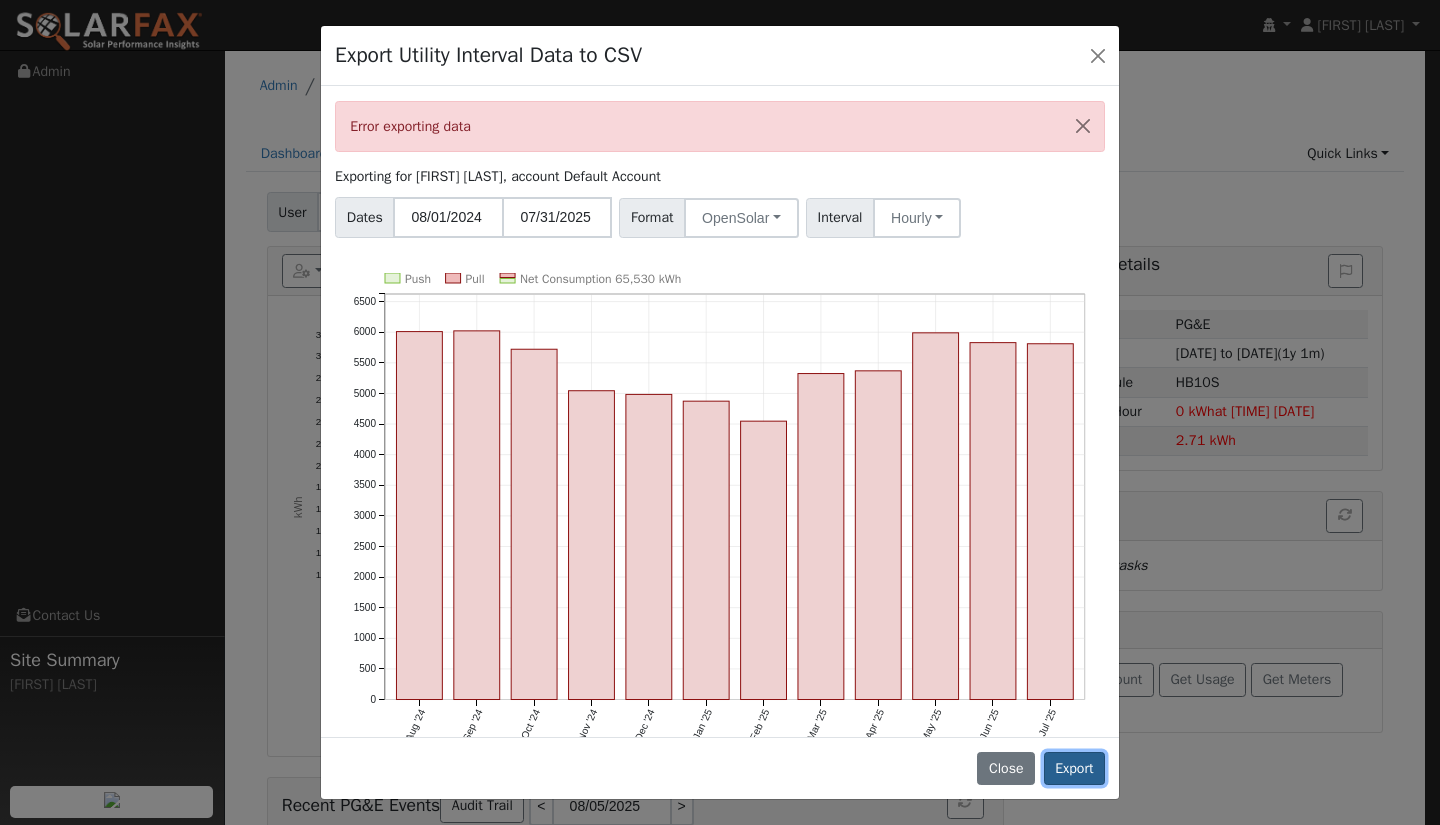 click on "Export" at bounding box center (1074, 769) 